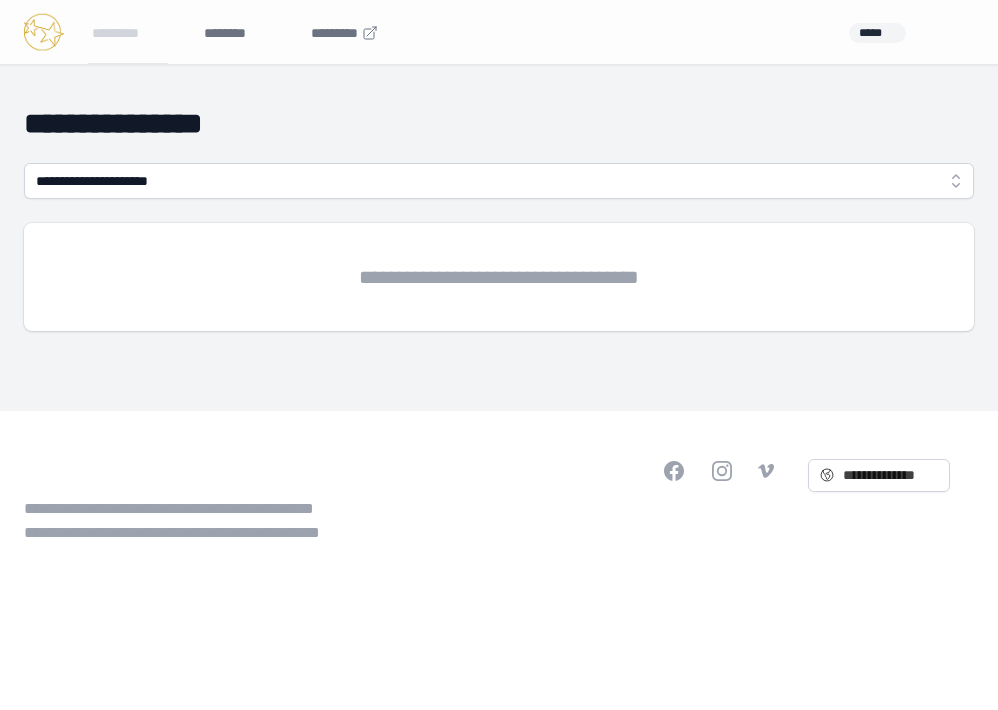 scroll, scrollTop: 0, scrollLeft: 0, axis: both 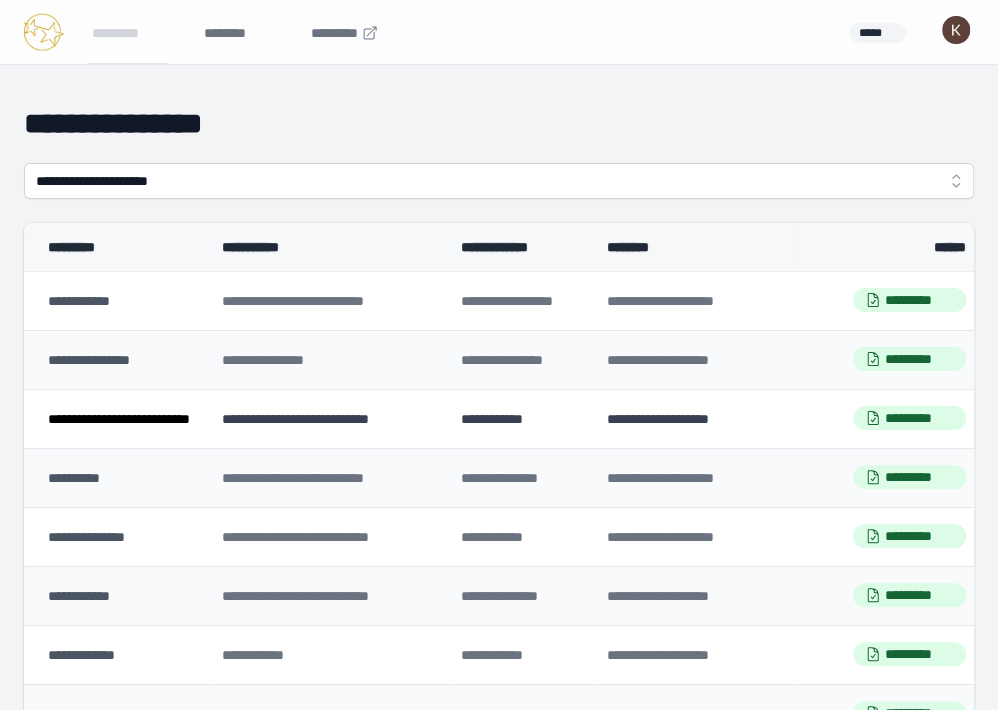 click on "**********" at bounding box center [119, 418] 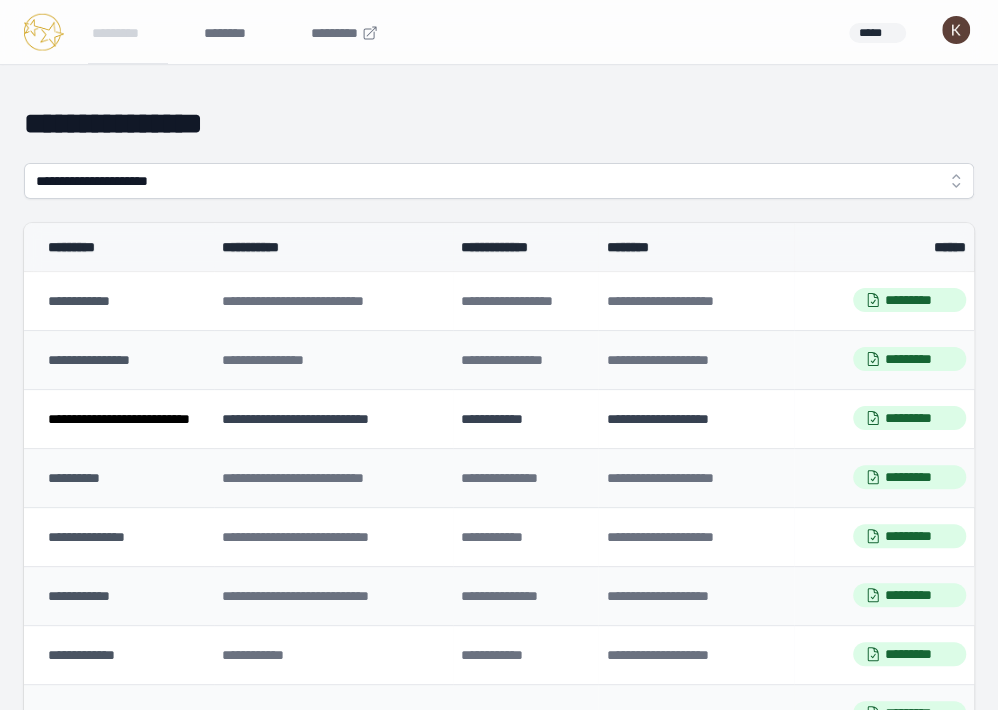 click on "**********" at bounding box center [119, 419] 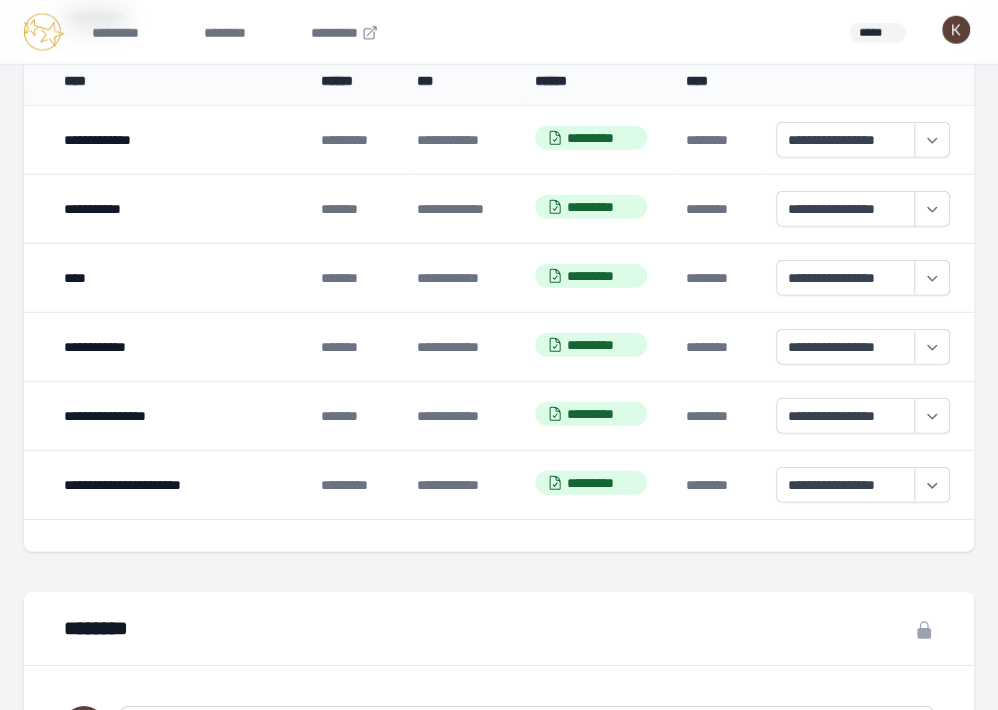 scroll, scrollTop: 2479, scrollLeft: 0, axis: vertical 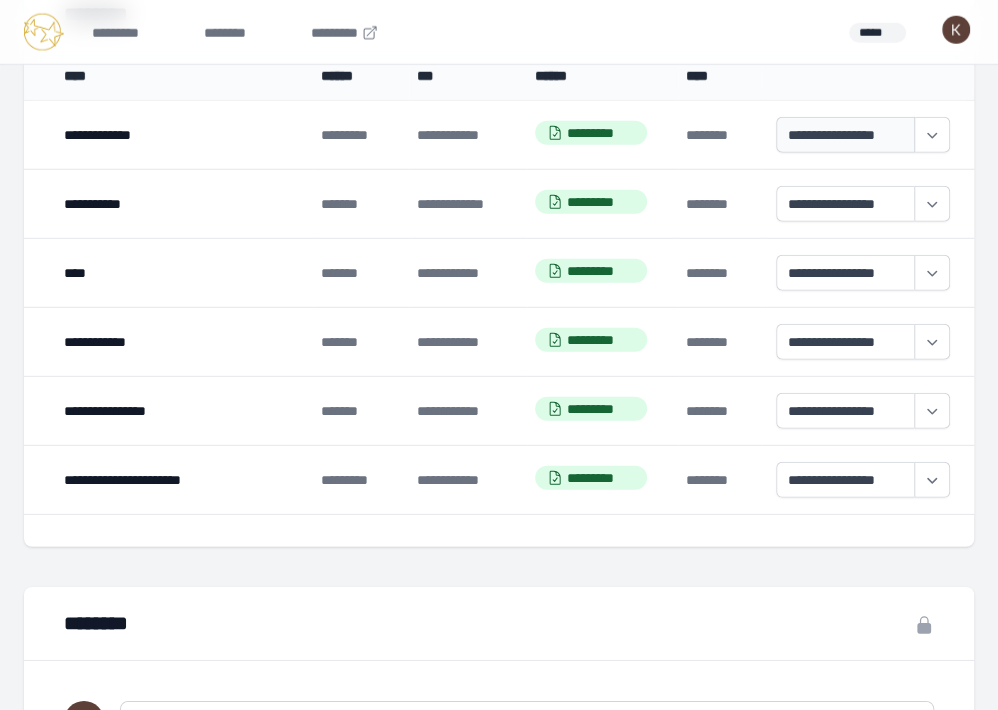 click on "**********" at bounding box center (845, 135) 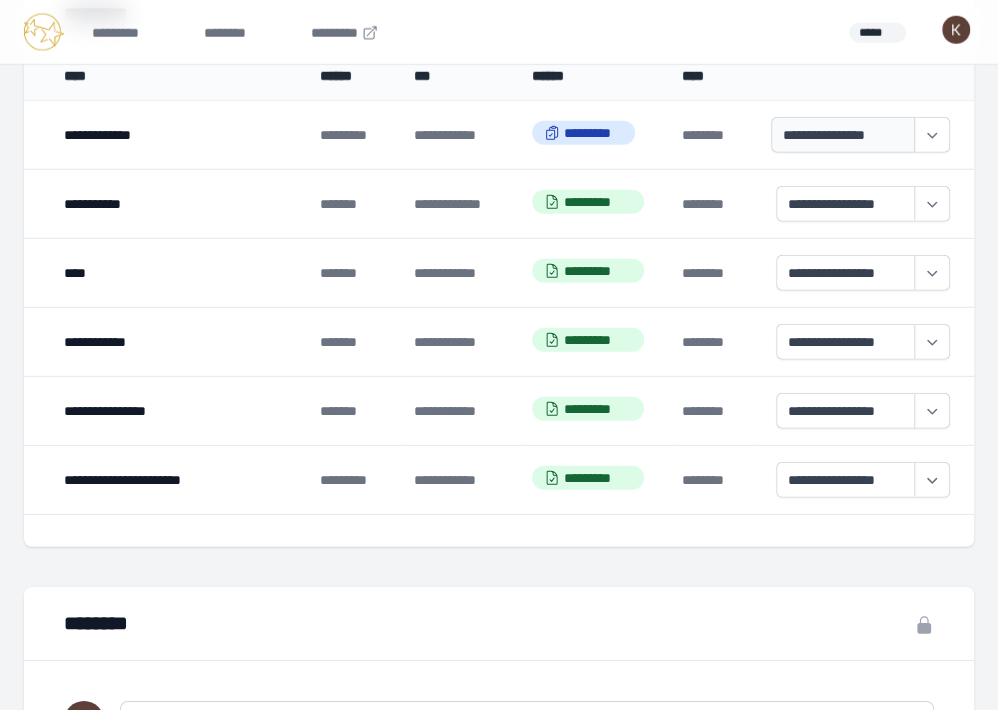 click on "**********" at bounding box center (842, 135) 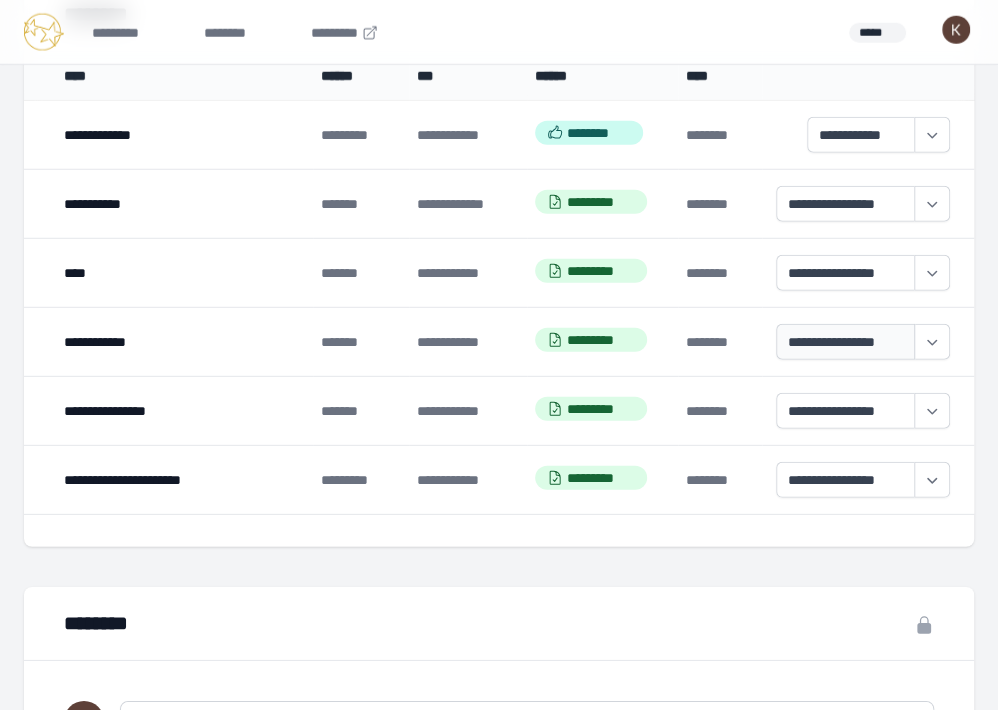 click on "**********" at bounding box center (845, 342) 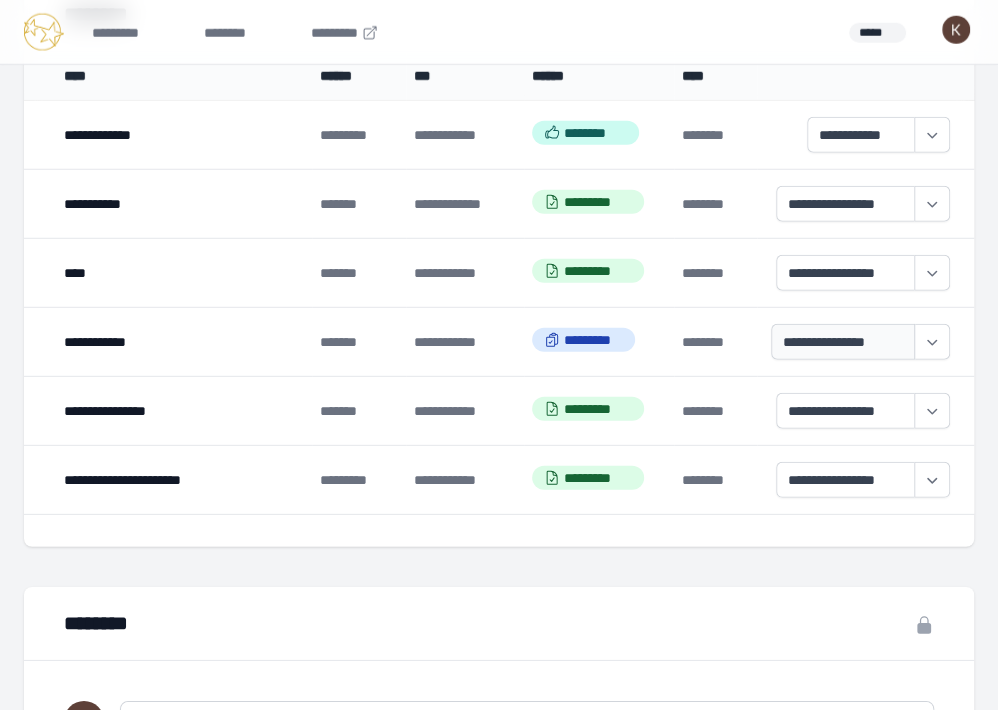 click on "**********" at bounding box center [842, 342] 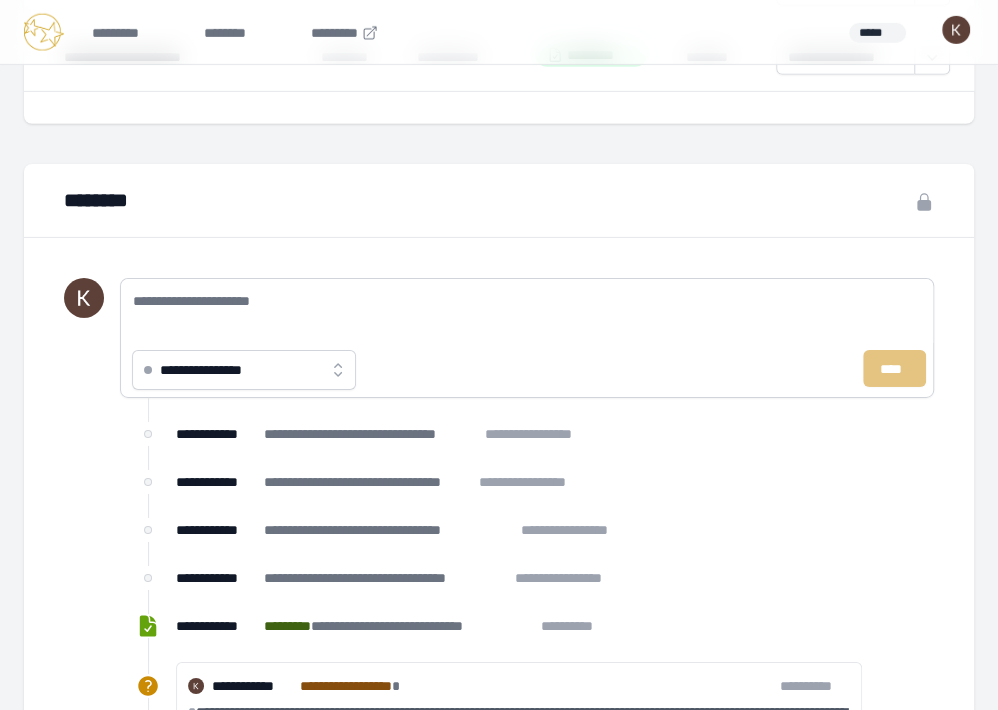 scroll, scrollTop: 2905, scrollLeft: 0, axis: vertical 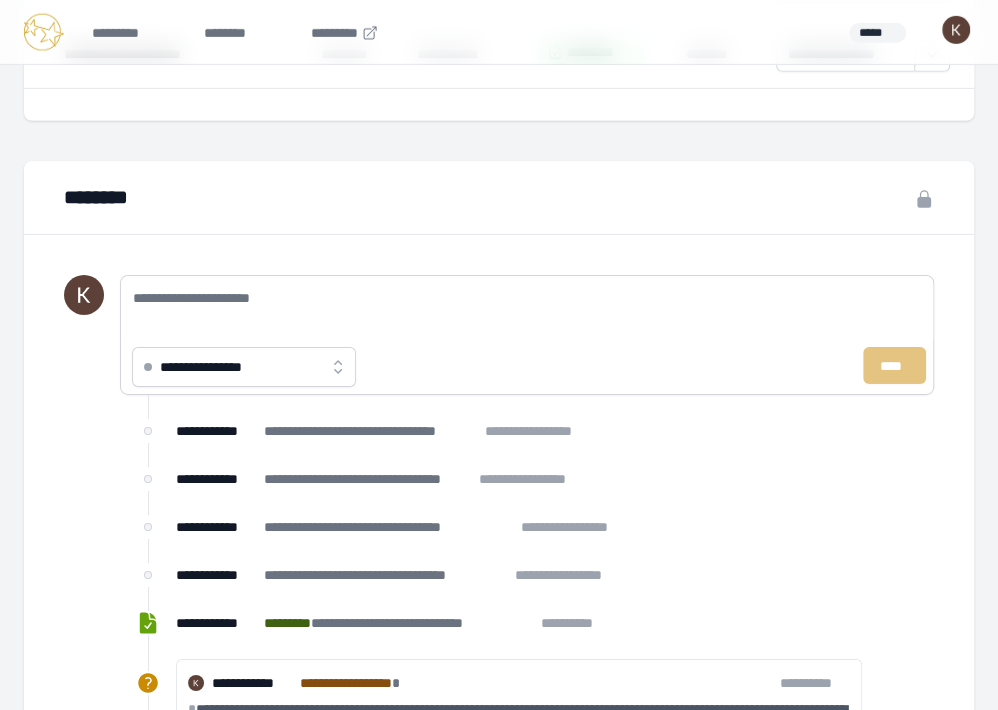 click on "**********" at bounding box center (244, 367) 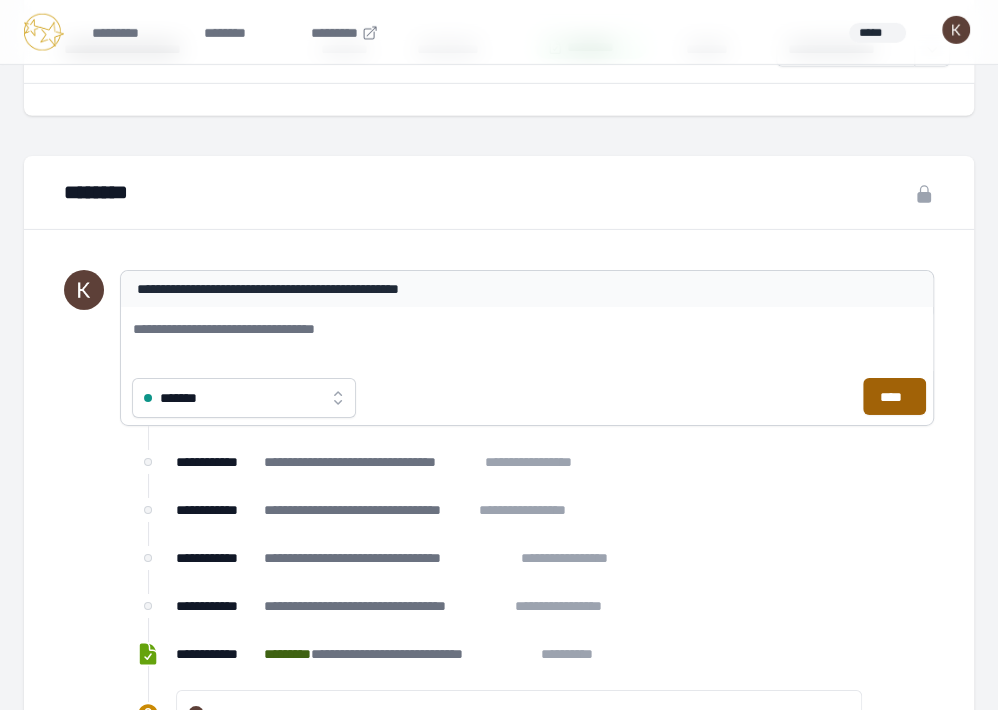 scroll, scrollTop: 2909, scrollLeft: 0, axis: vertical 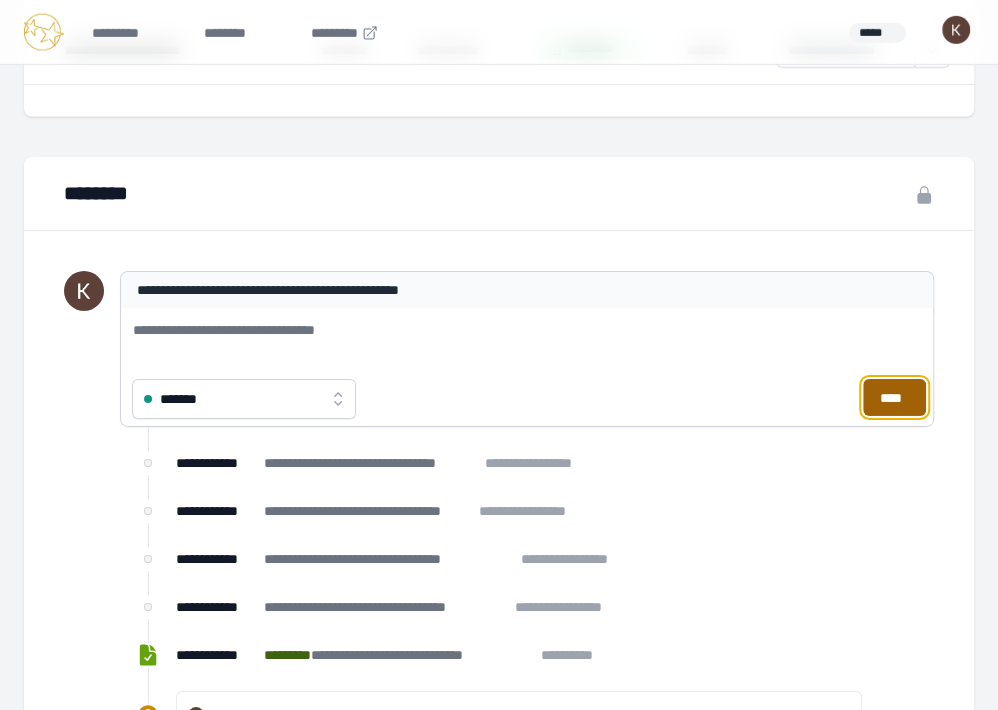 click on "****" at bounding box center [894, 397] 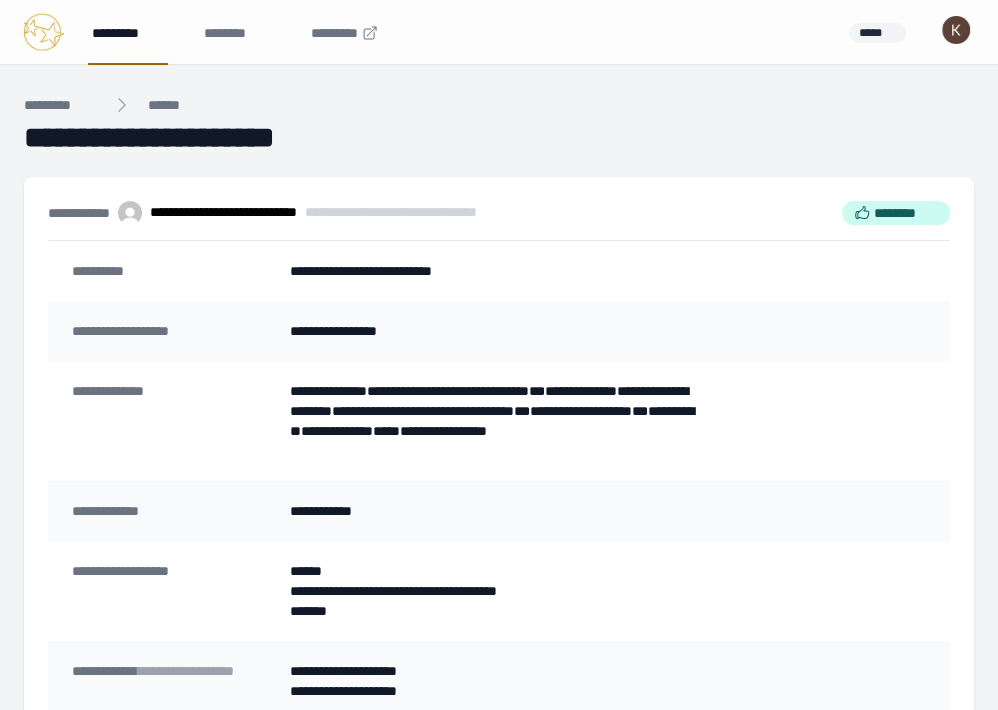 scroll, scrollTop: 0, scrollLeft: 0, axis: both 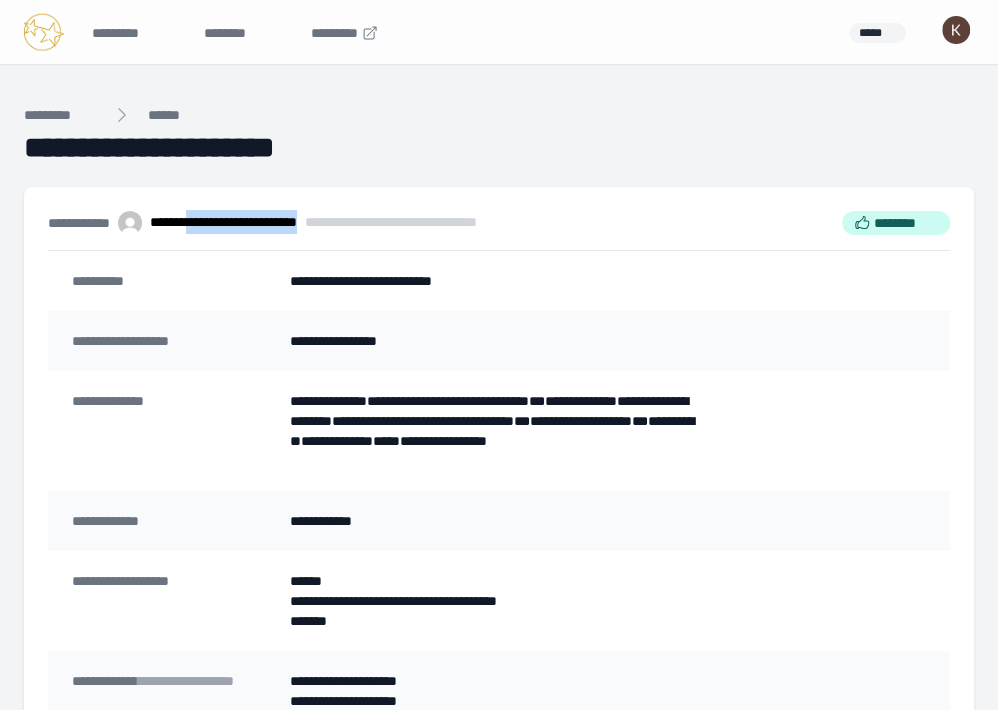 drag, startPoint x: 361, startPoint y: 219, endPoint x: 215, endPoint y: 223, distance: 146.05478 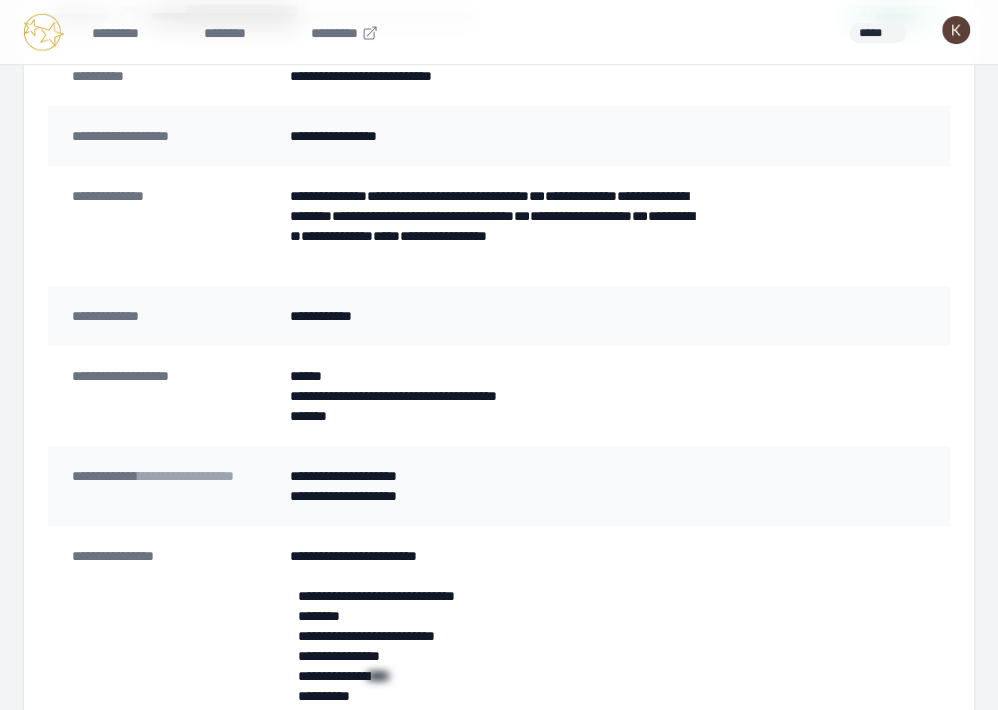 scroll, scrollTop: 407, scrollLeft: 0, axis: vertical 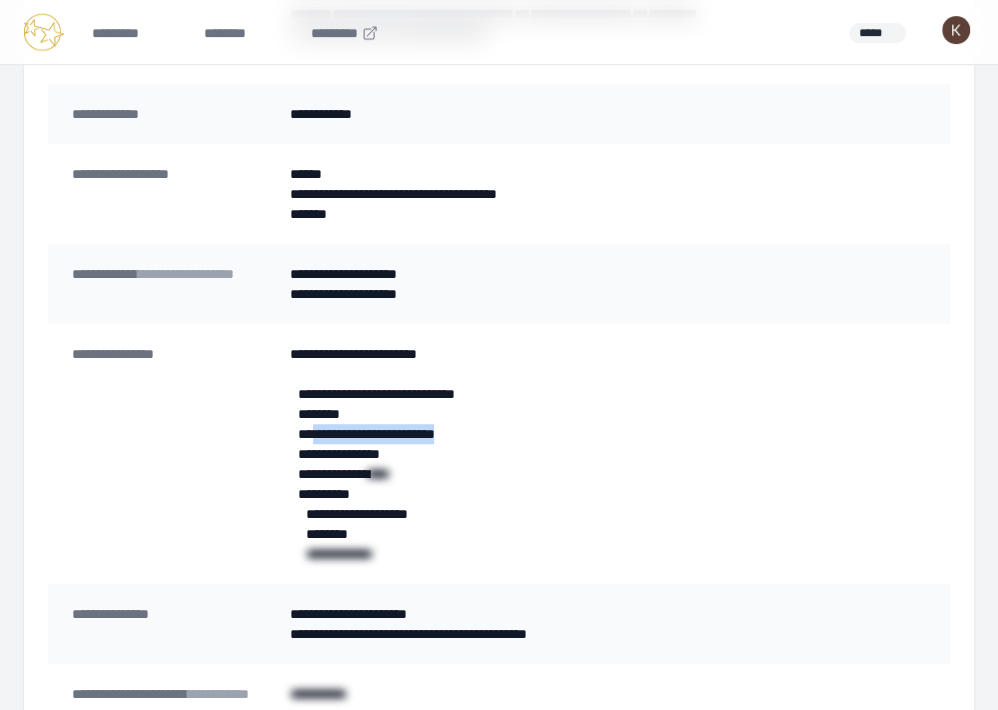 drag, startPoint x: 473, startPoint y: 436, endPoint x: 310, endPoint y: 434, distance: 163.01227 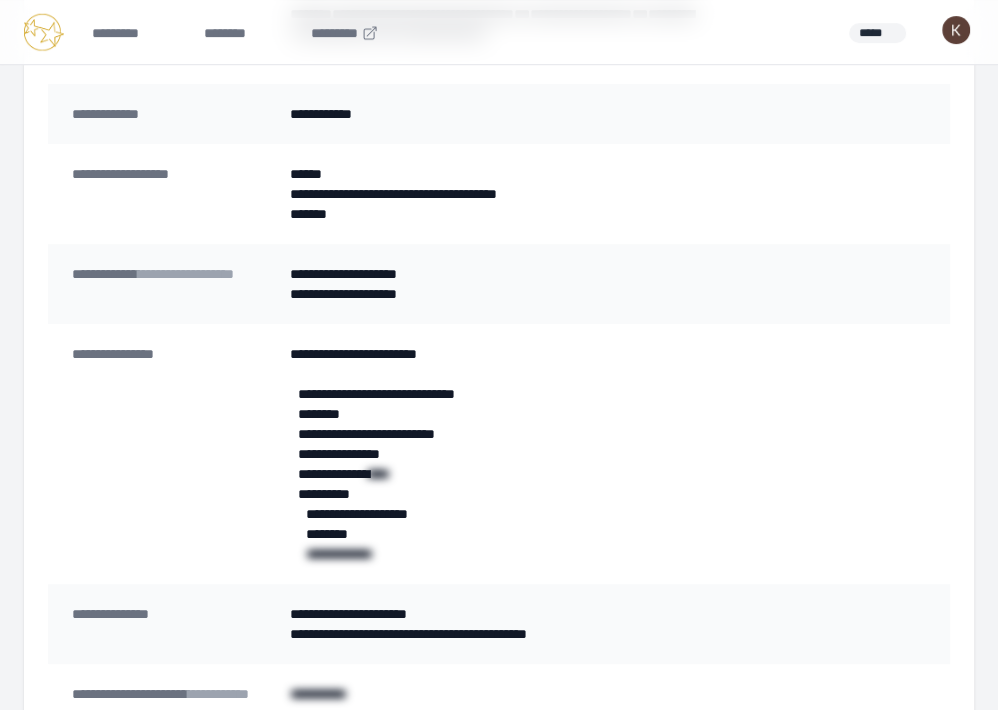 click on "**********" at bounding box center [498, 464] 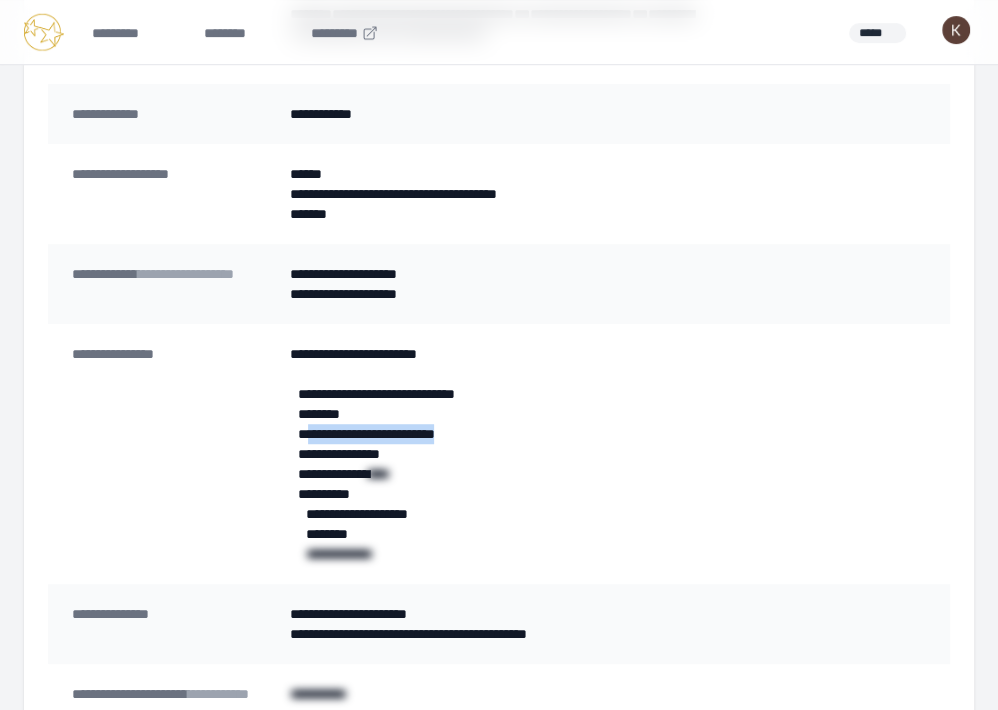 drag, startPoint x: 469, startPoint y: 436, endPoint x: 308, endPoint y: 437, distance: 161.00311 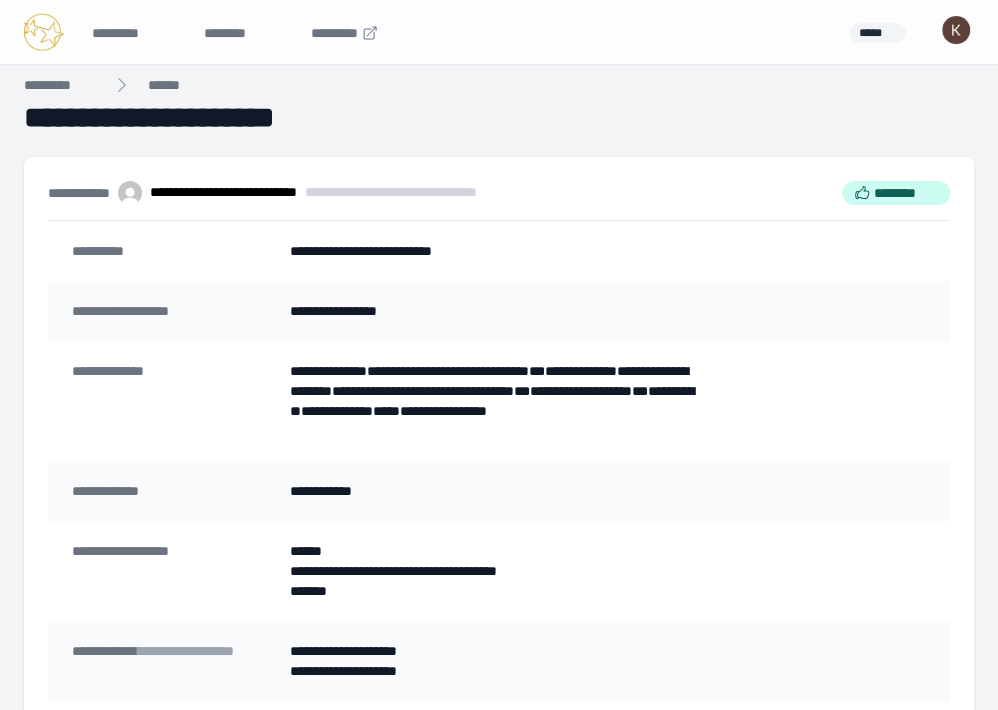 scroll, scrollTop: 0, scrollLeft: 0, axis: both 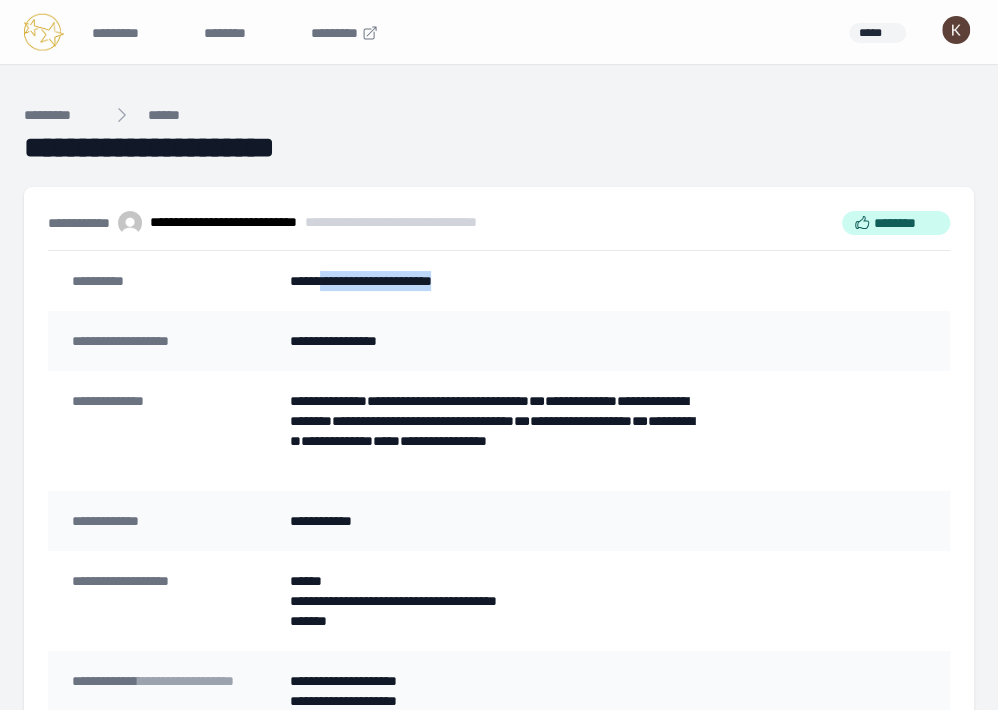 drag, startPoint x: 477, startPoint y: 284, endPoint x: 334, endPoint y: 279, distance: 143.08739 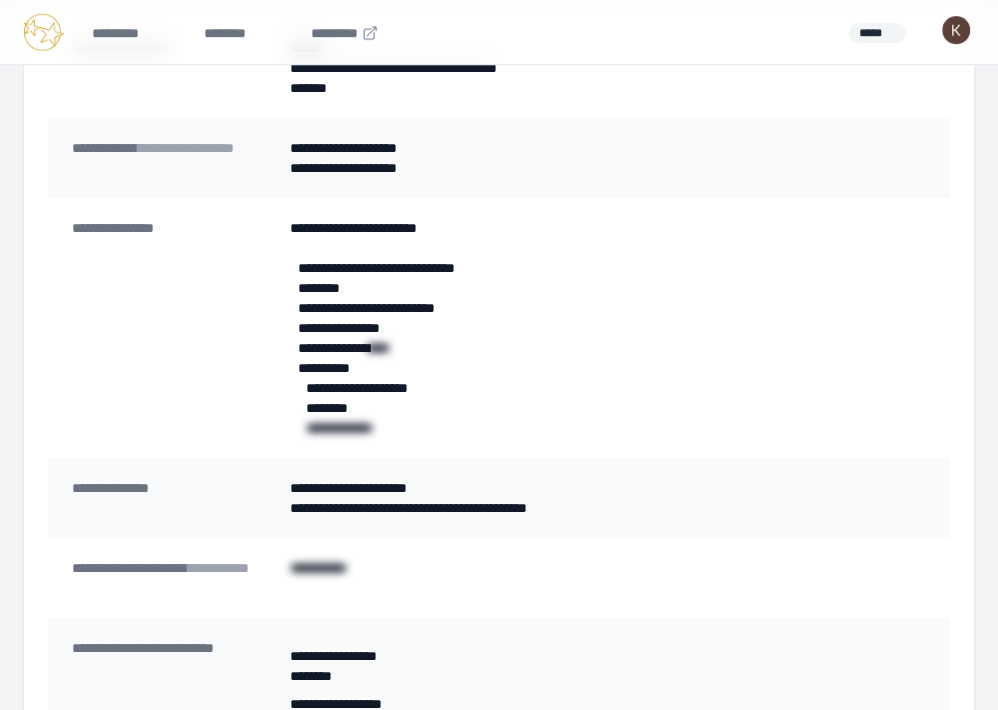 scroll, scrollTop: 534, scrollLeft: 0, axis: vertical 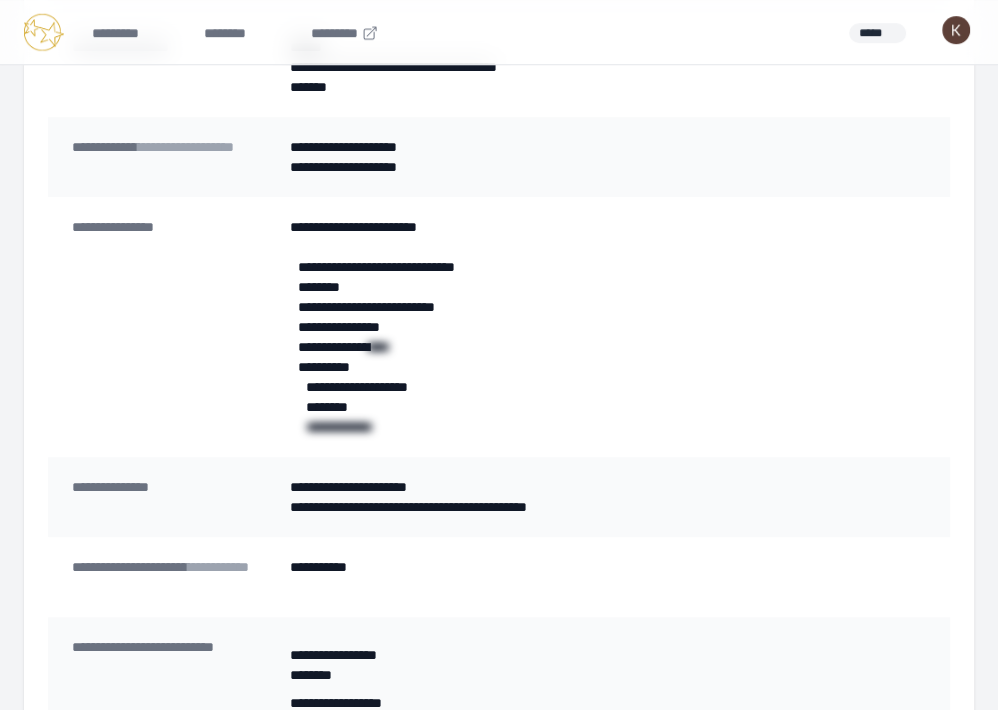 click on "**********" at bounding box center (498, 577) 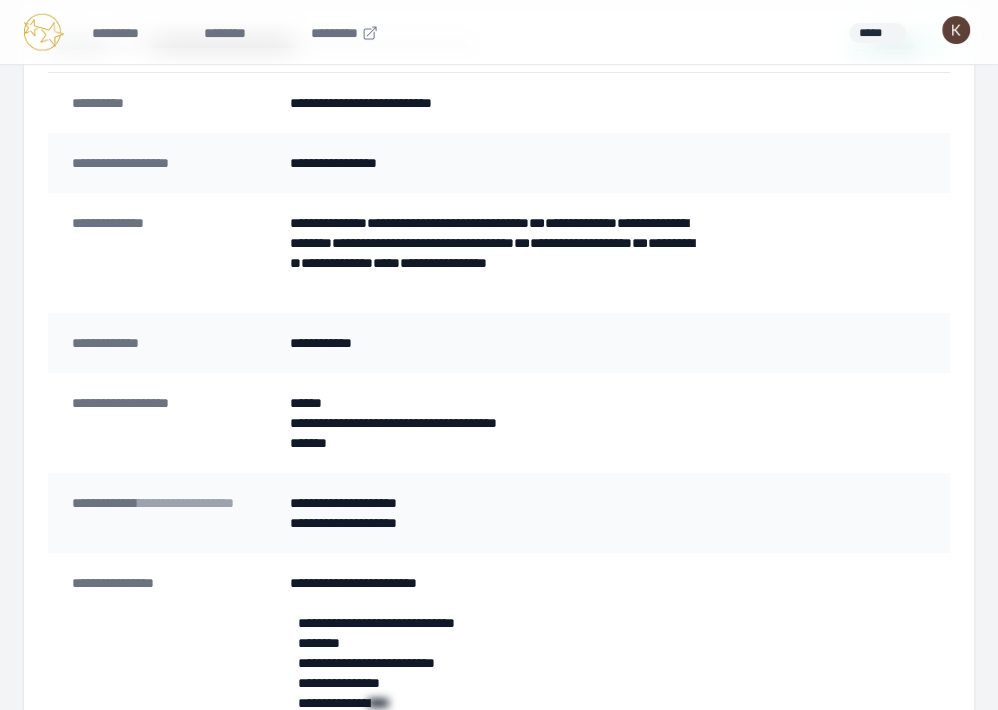 scroll, scrollTop: 176, scrollLeft: 0, axis: vertical 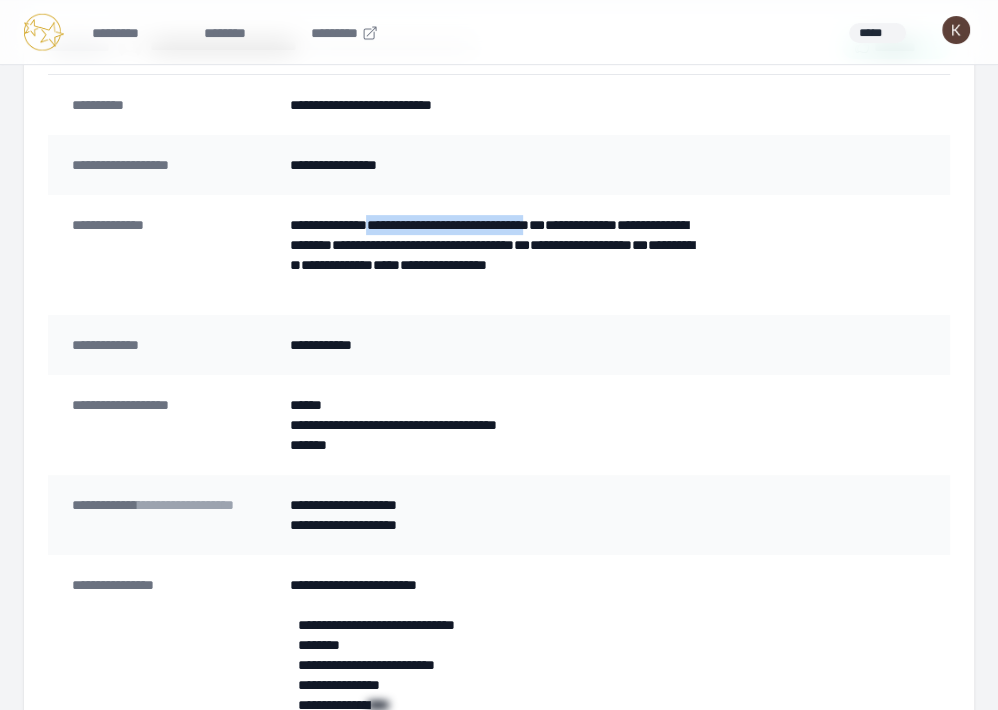 drag, startPoint x: 596, startPoint y: 225, endPoint x: 393, endPoint y: 227, distance: 203.00986 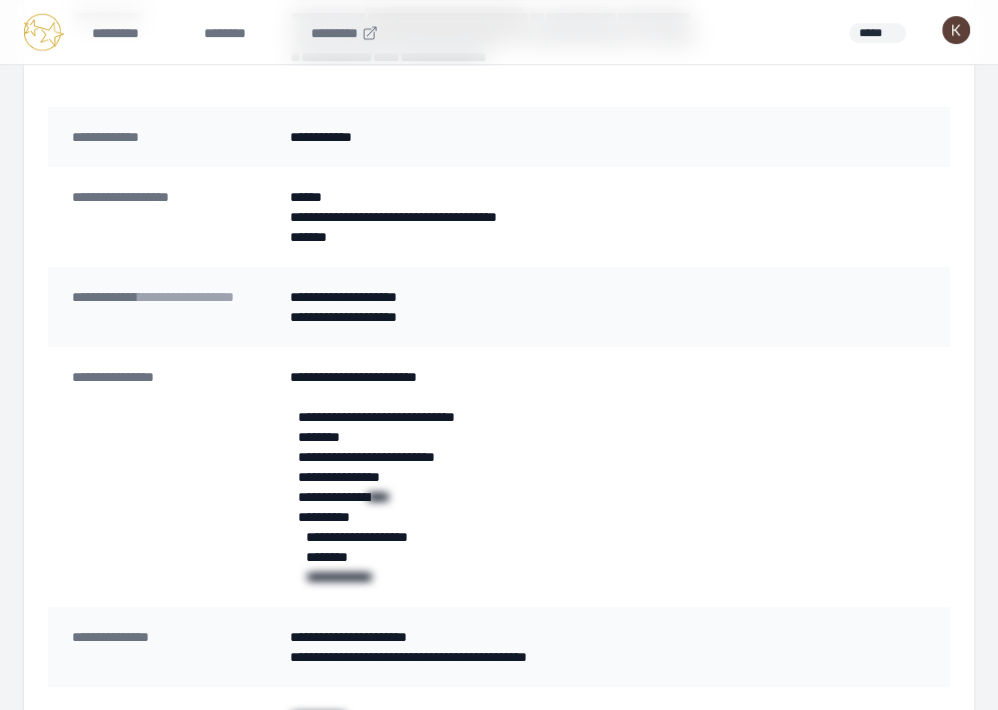 scroll, scrollTop: 381, scrollLeft: 0, axis: vertical 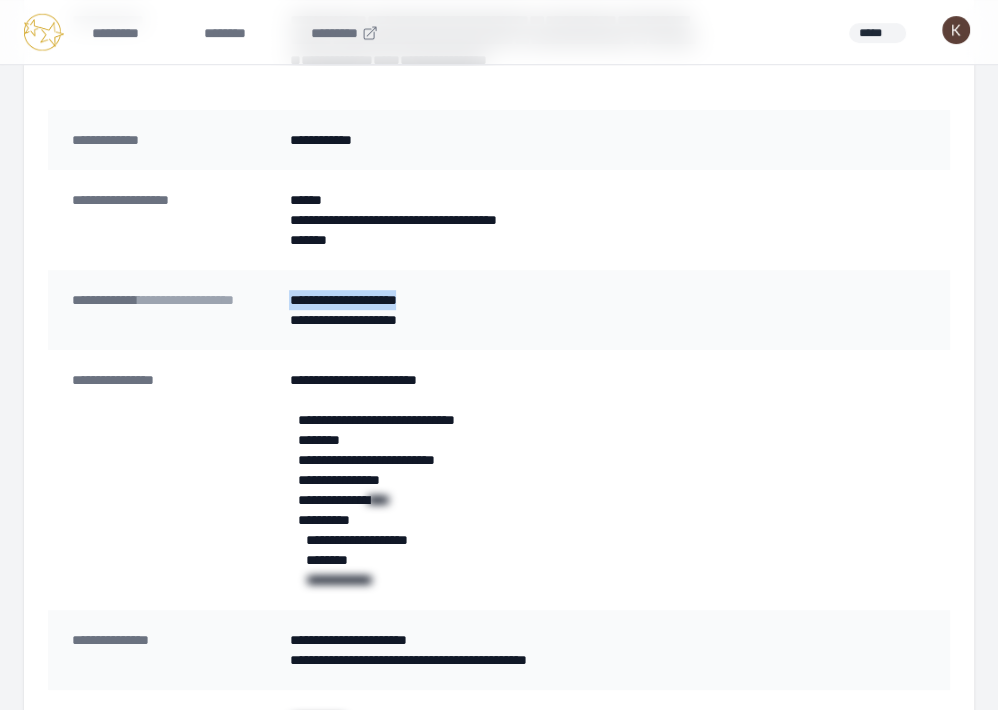 drag, startPoint x: 436, startPoint y: 300, endPoint x: 290, endPoint y: 295, distance: 146.08559 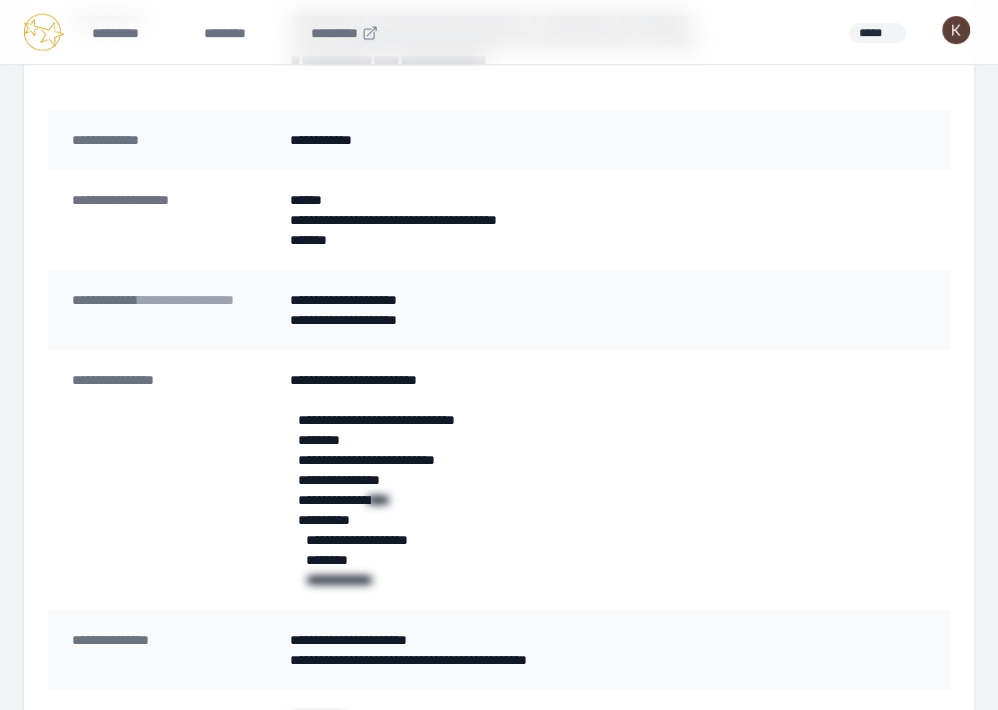 click on "**********" at bounding box center (498, 490) 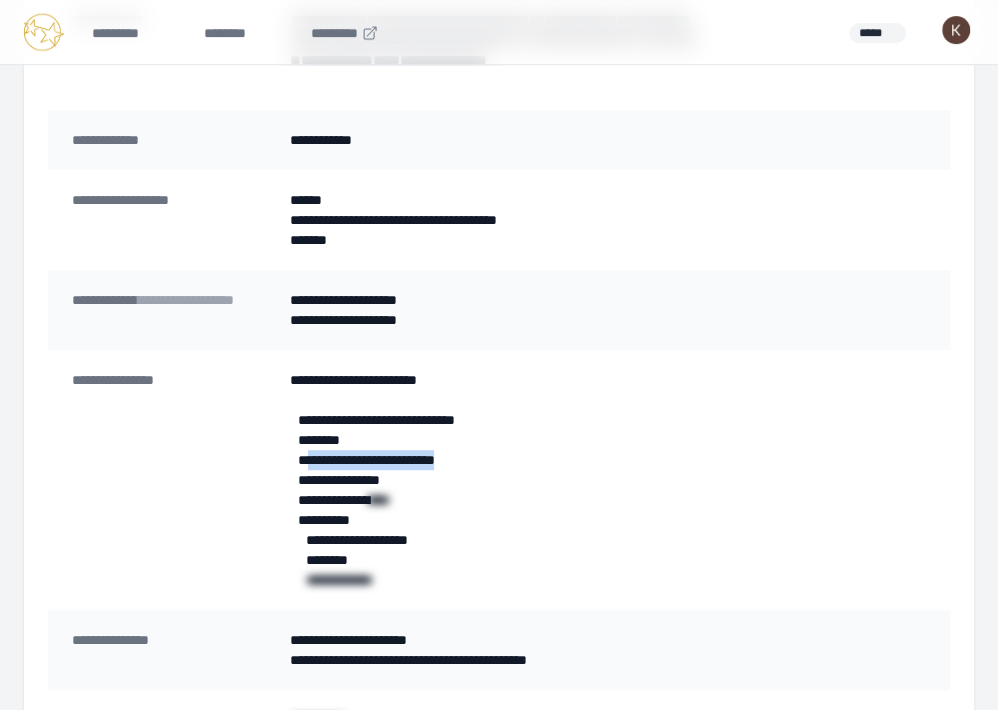drag, startPoint x: 472, startPoint y: 460, endPoint x: 308, endPoint y: 461, distance: 164.00305 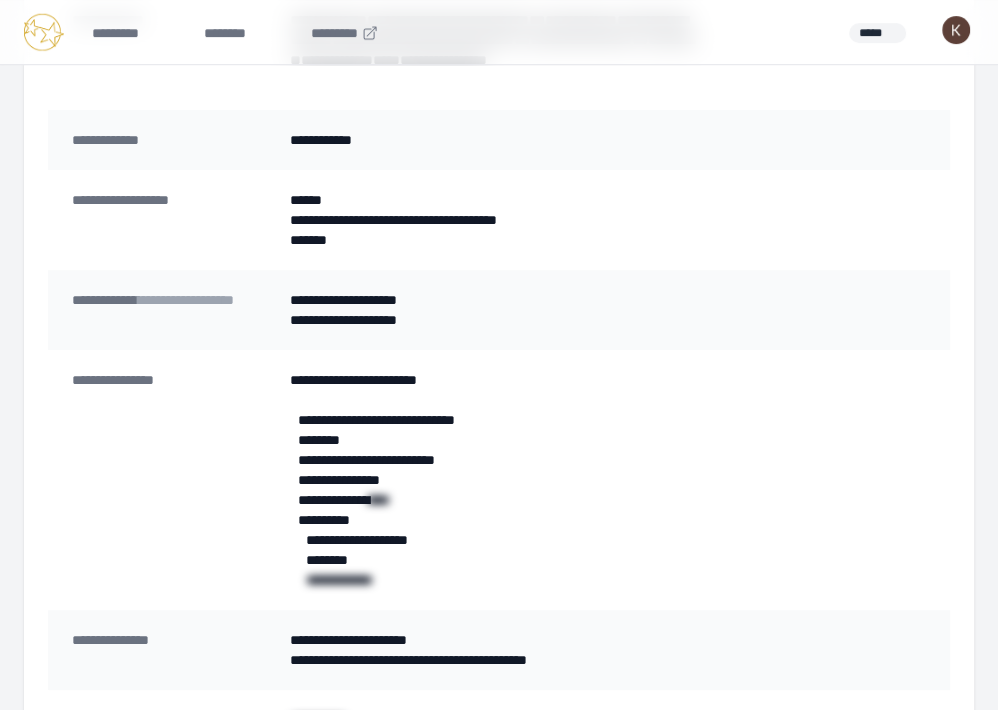 click on "**********" at bounding box center (498, 490) 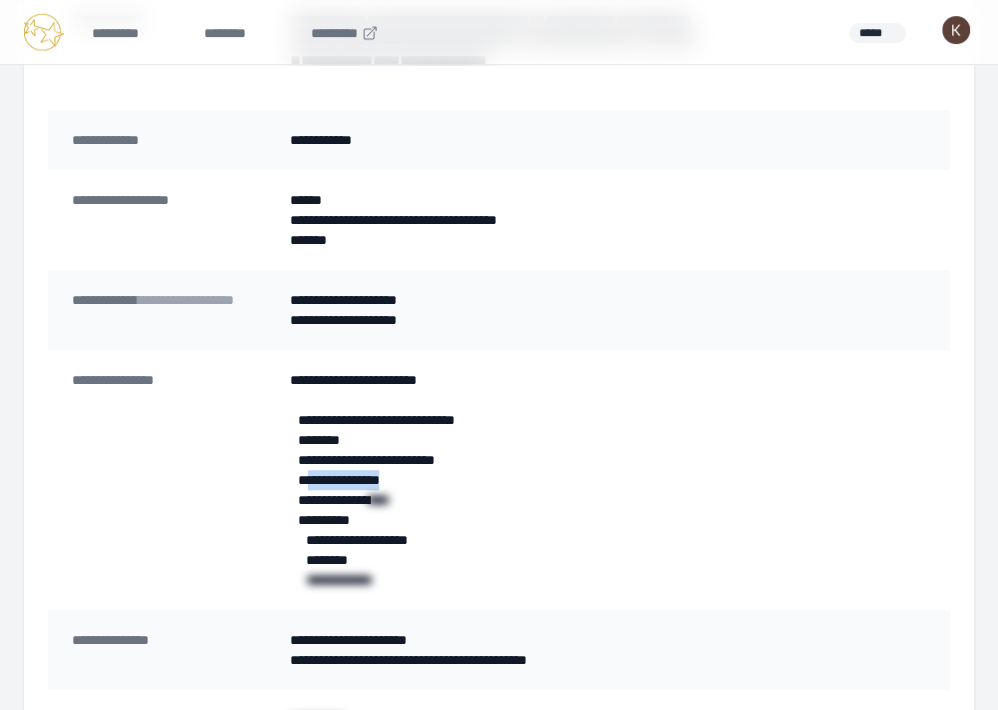 drag, startPoint x: 415, startPoint y: 478, endPoint x: 307, endPoint y: 479, distance: 108.00463 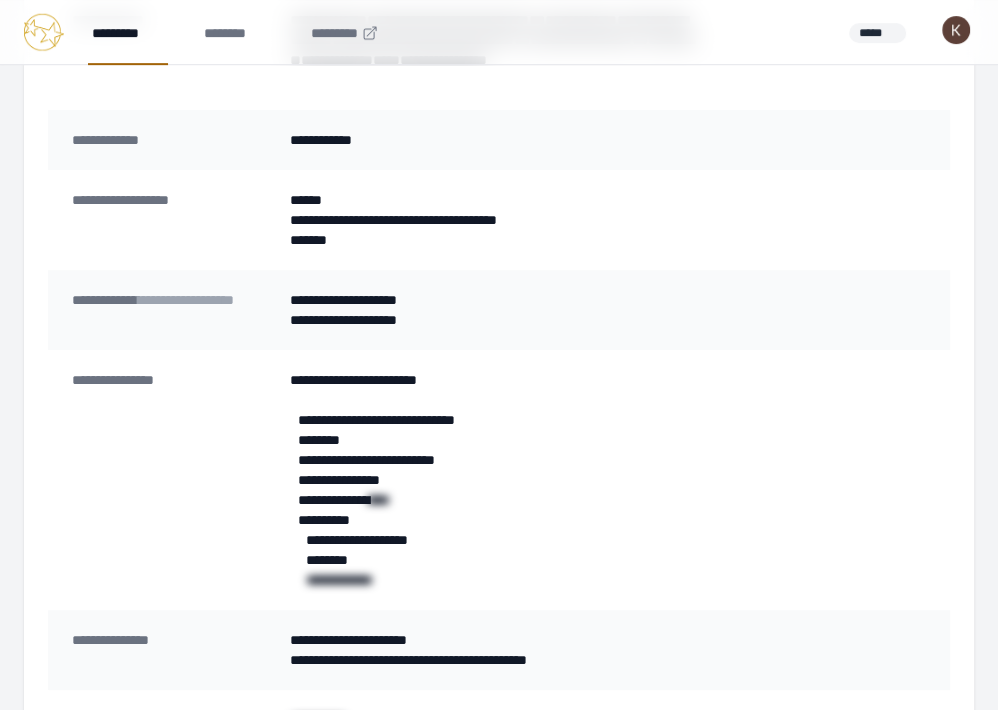 click on "*********" at bounding box center (128, 32) 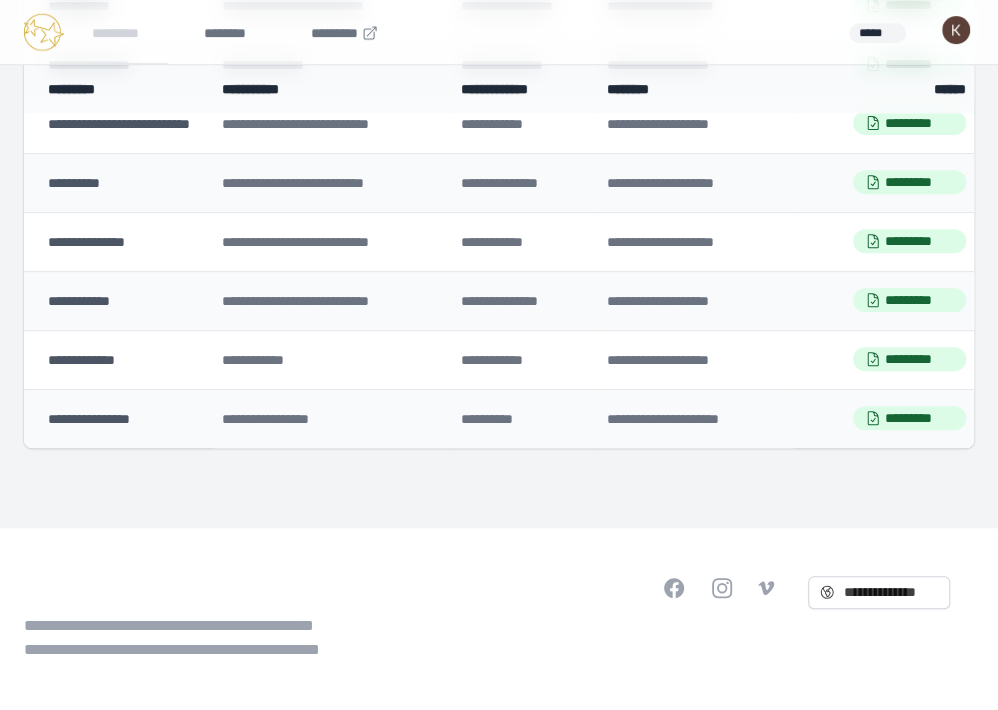 scroll, scrollTop: 0, scrollLeft: 0, axis: both 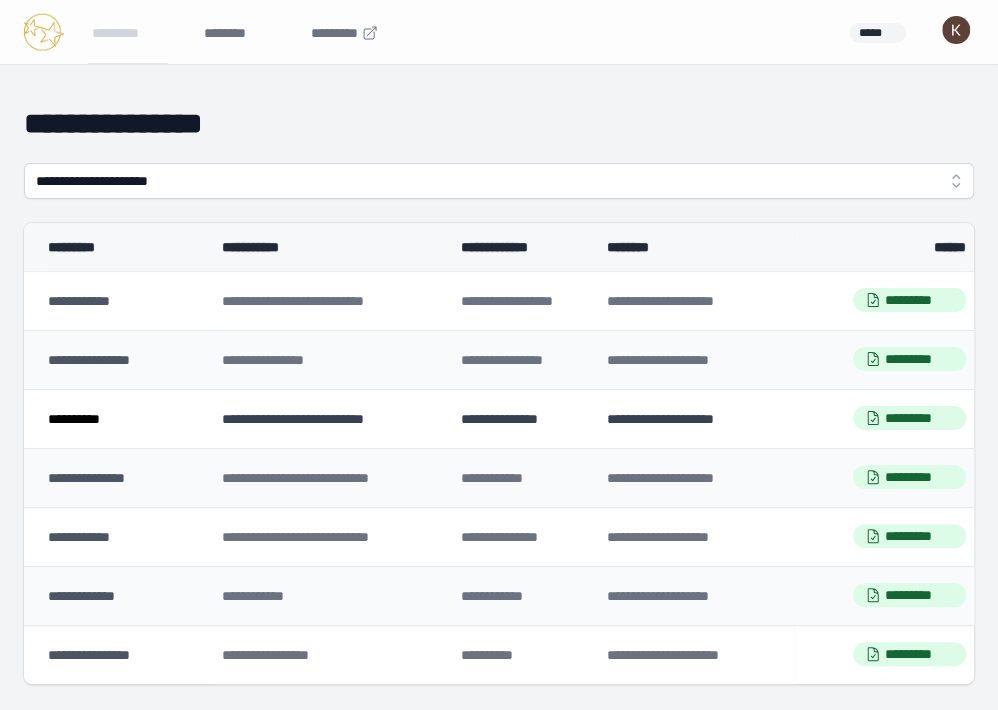 click on "**********" at bounding box center [74, 419] 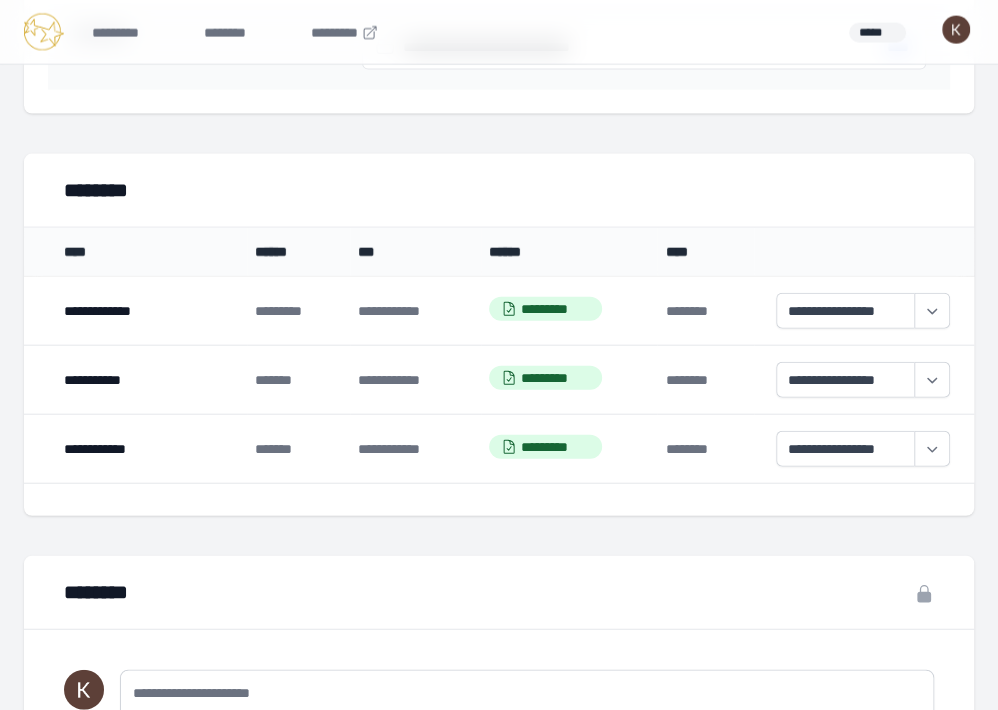 scroll, scrollTop: 2006, scrollLeft: 0, axis: vertical 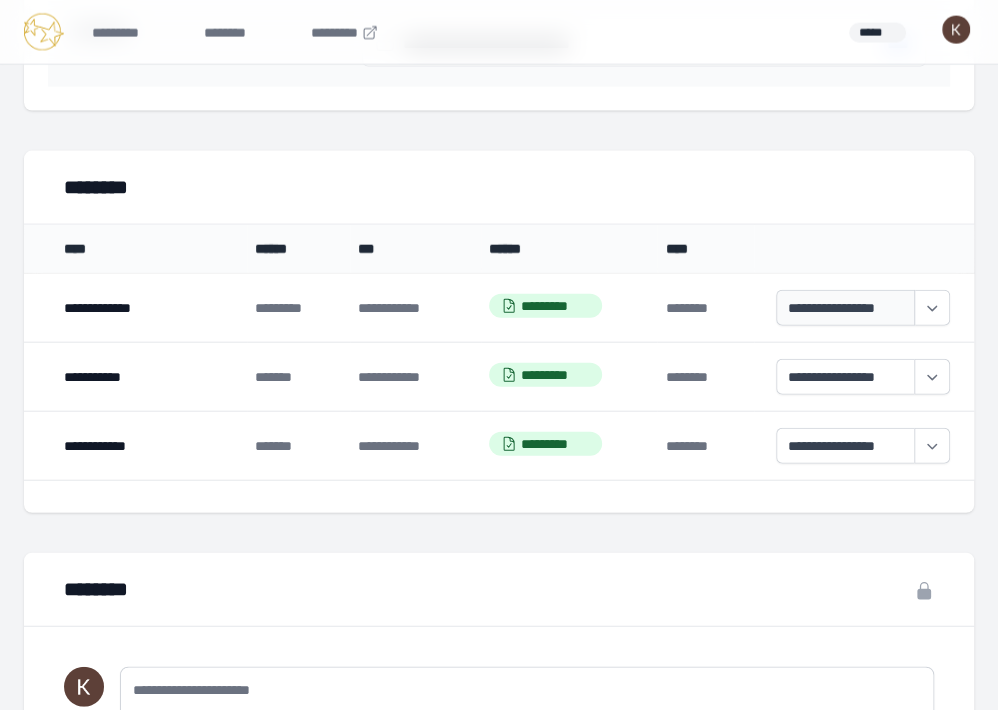 click on "**********" at bounding box center [845, 308] 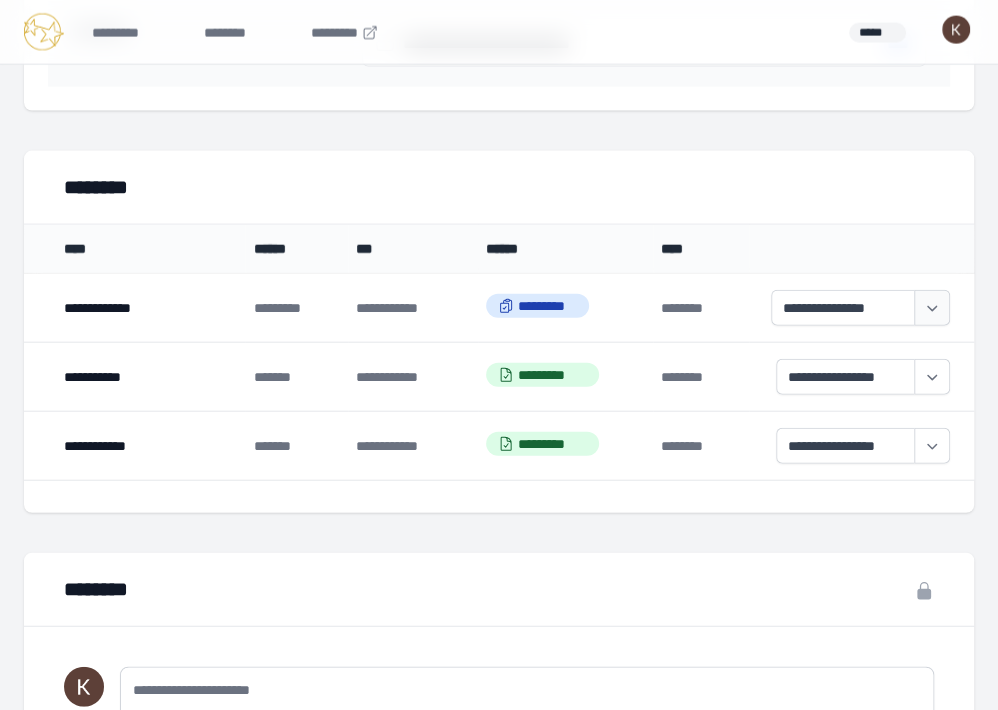 click 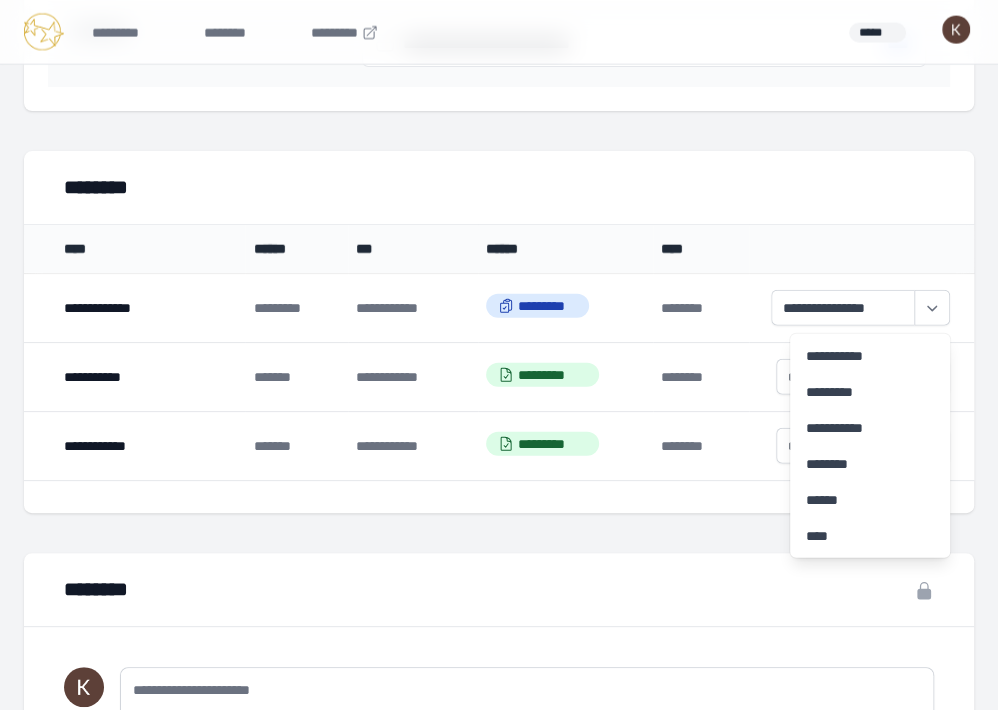 click on "**********" at bounding box center [860, 308] 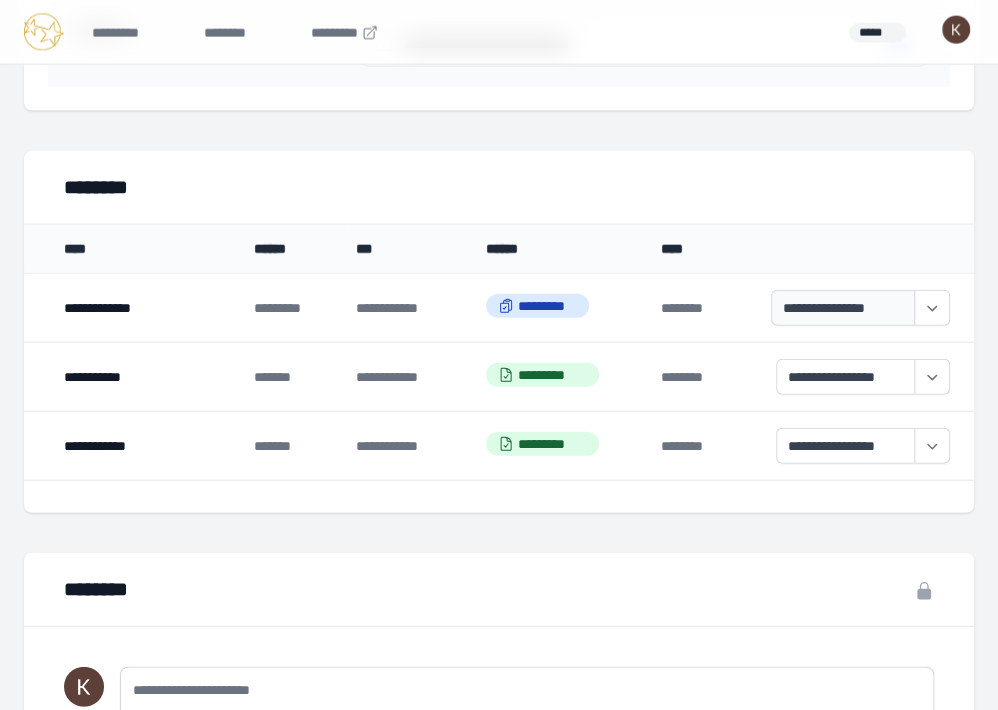 click on "**********" at bounding box center [842, 308] 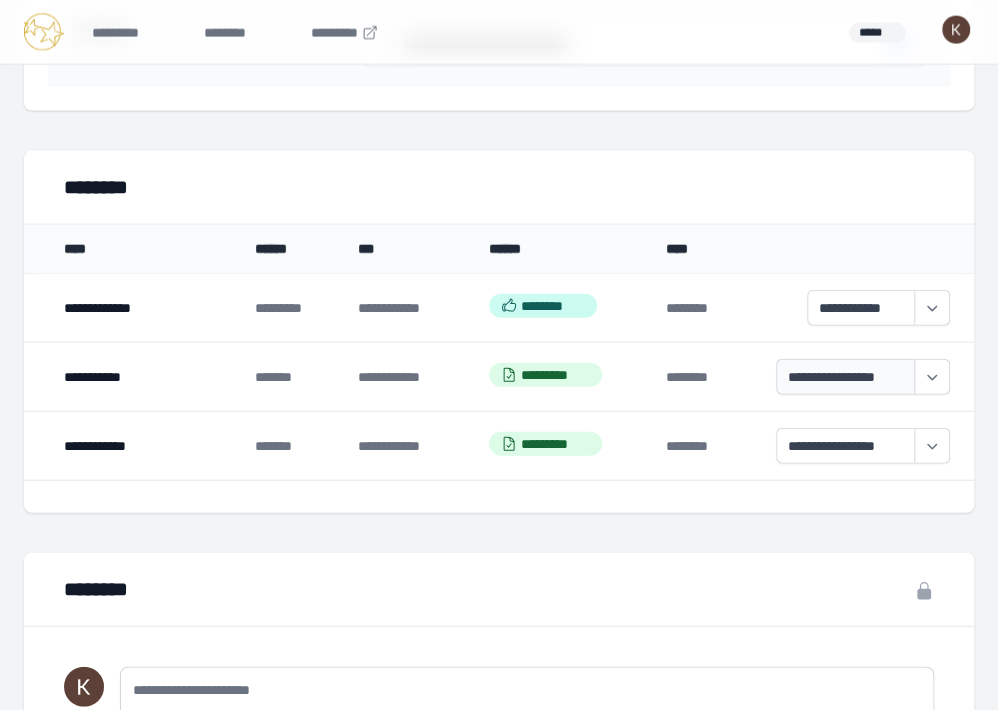 click on "**********" at bounding box center (845, 377) 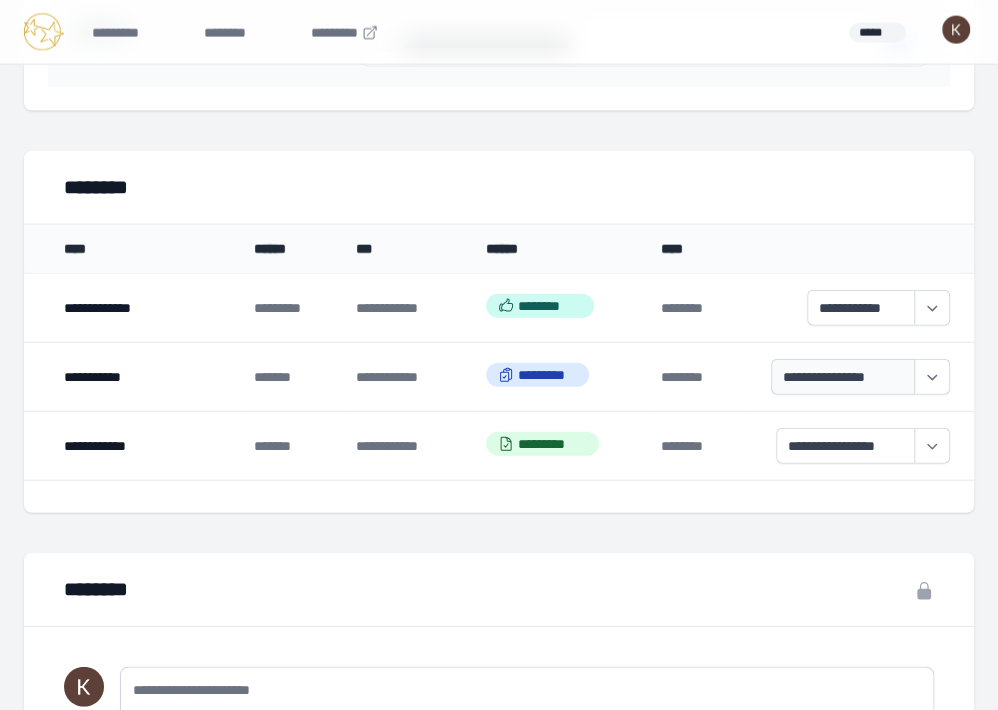 click on "**********" at bounding box center (842, 377) 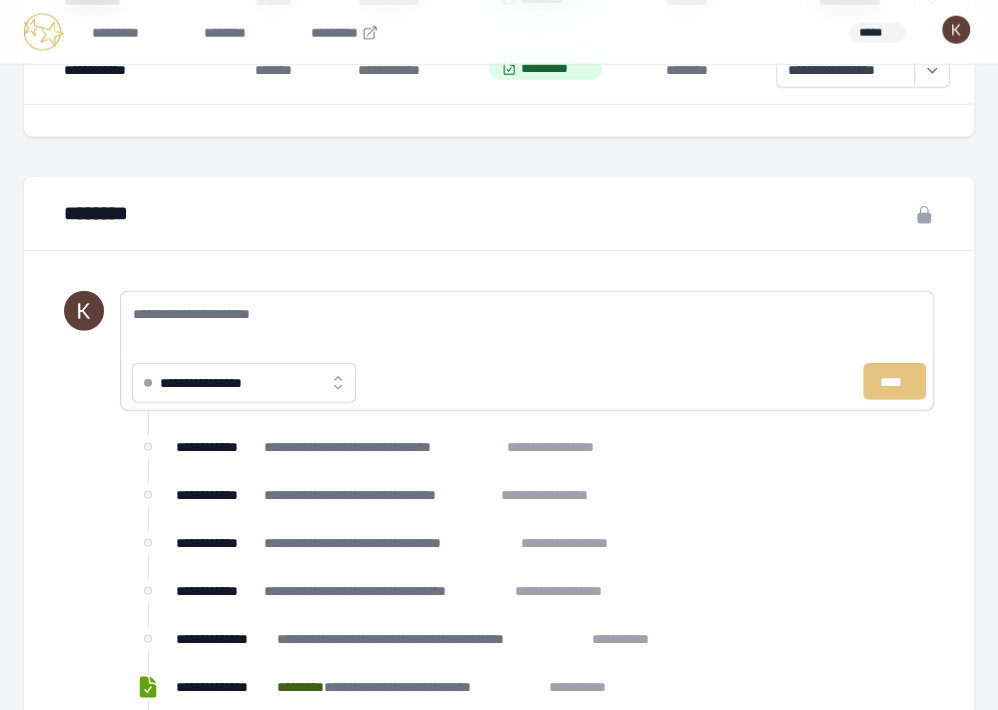 scroll, scrollTop: 2392, scrollLeft: 0, axis: vertical 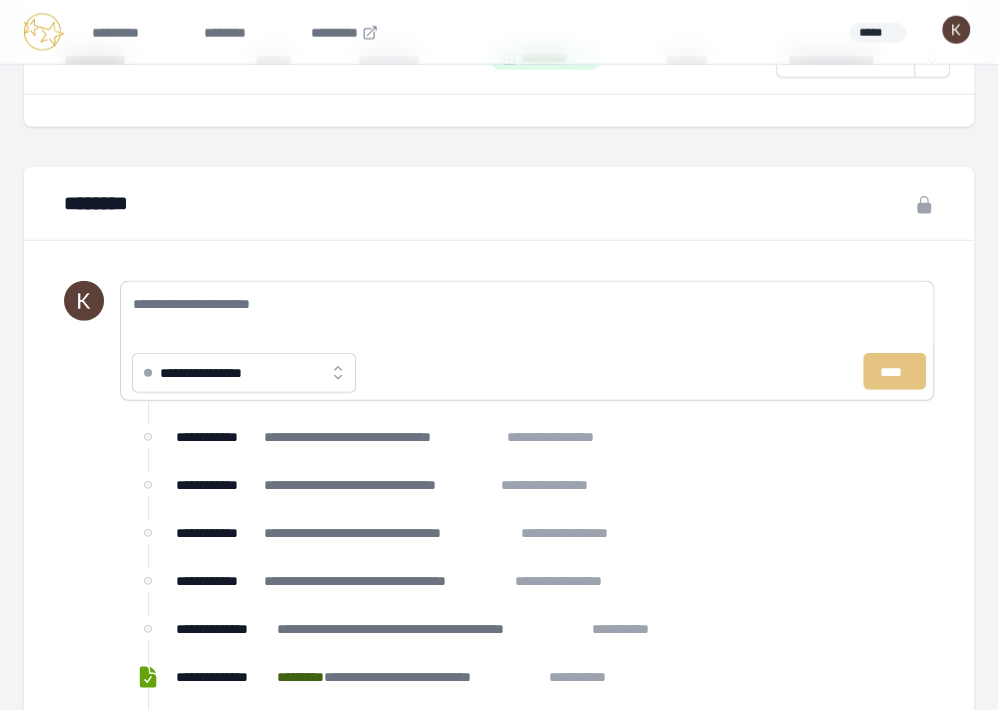 click on "**********" at bounding box center [244, 373] 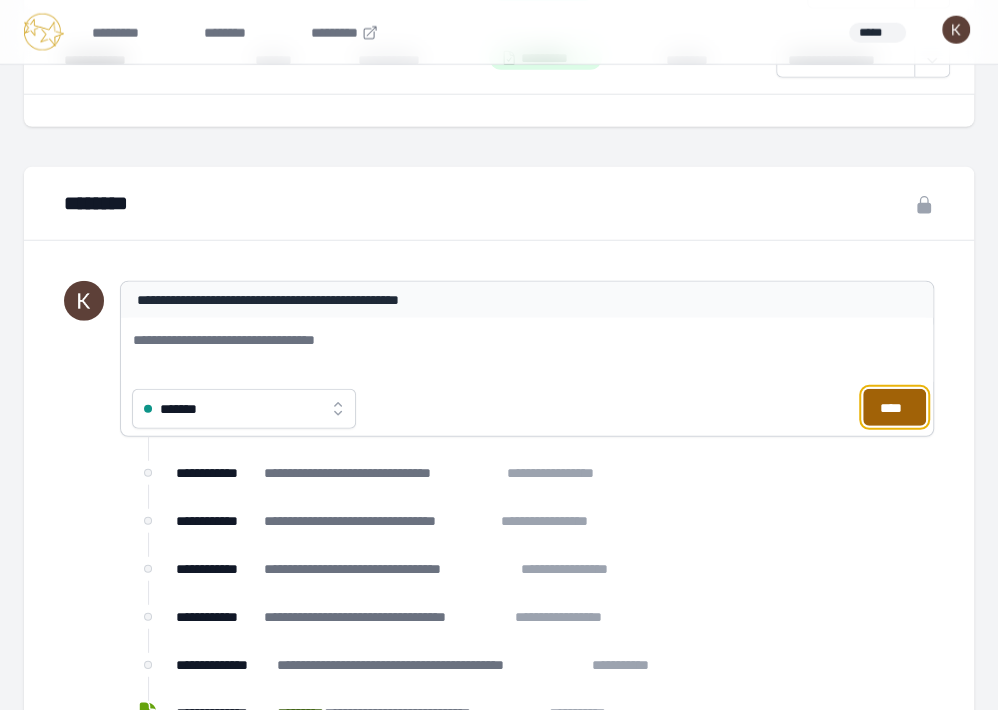 click on "****" at bounding box center (894, 407) 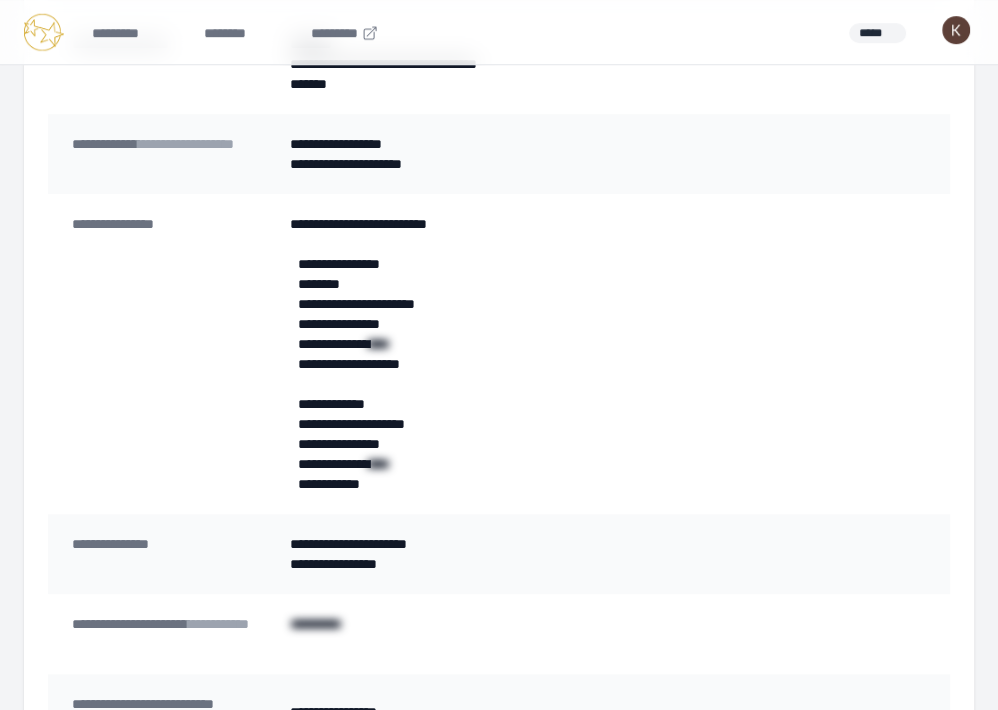 scroll, scrollTop: 537, scrollLeft: 0, axis: vertical 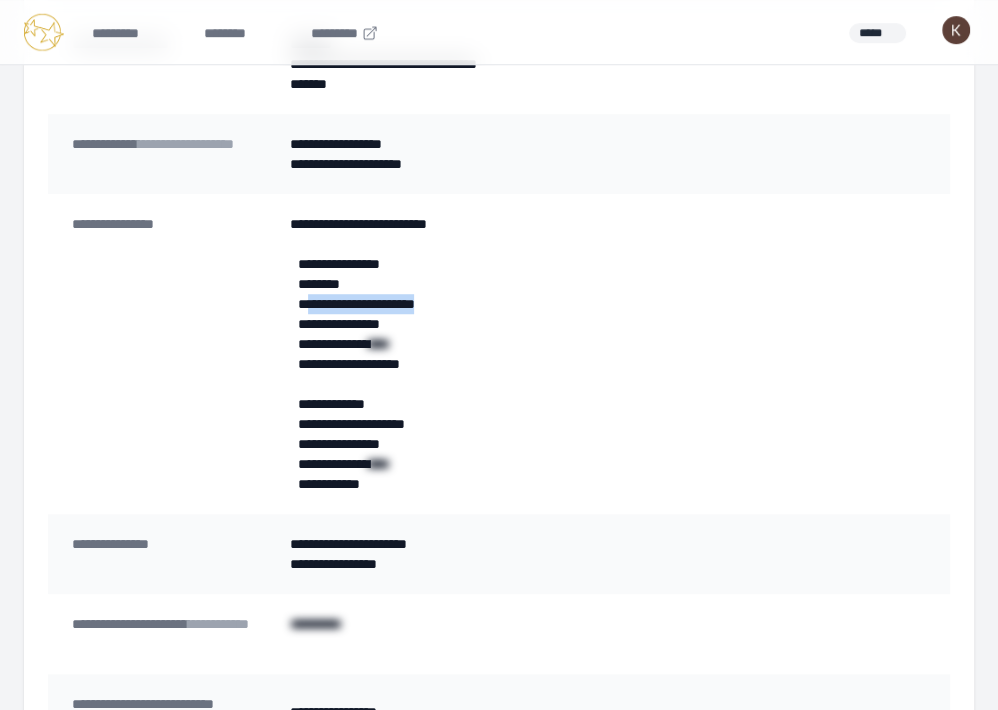 drag, startPoint x: 466, startPoint y: 306, endPoint x: 309, endPoint y: 307, distance: 157.00319 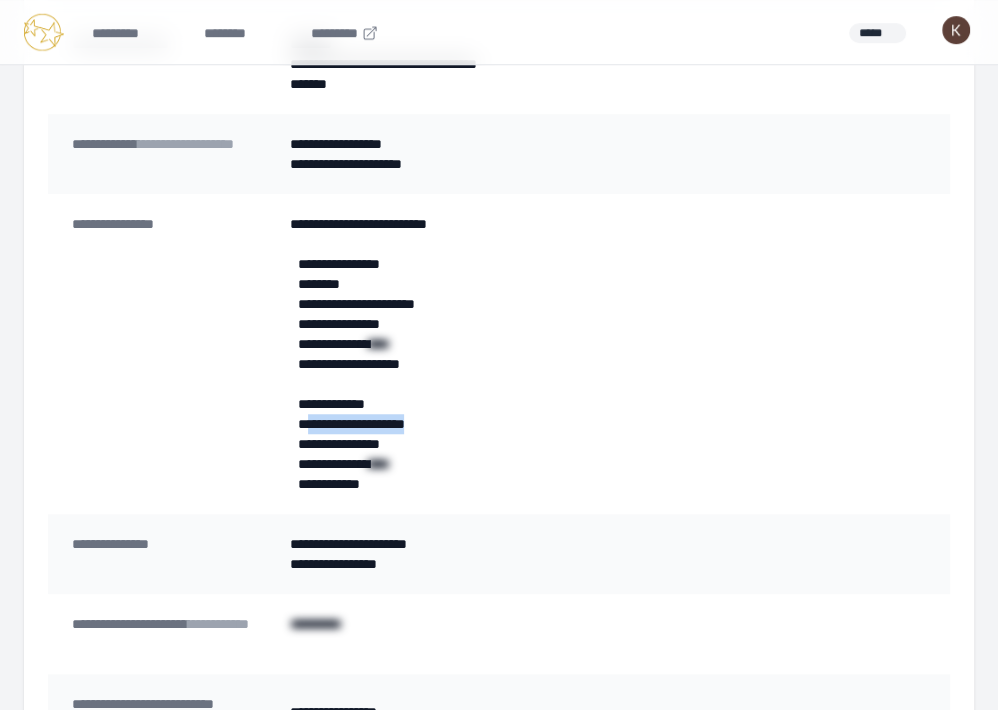drag, startPoint x: 462, startPoint y: 427, endPoint x: 308, endPoint y: 424, distance: 154.02922 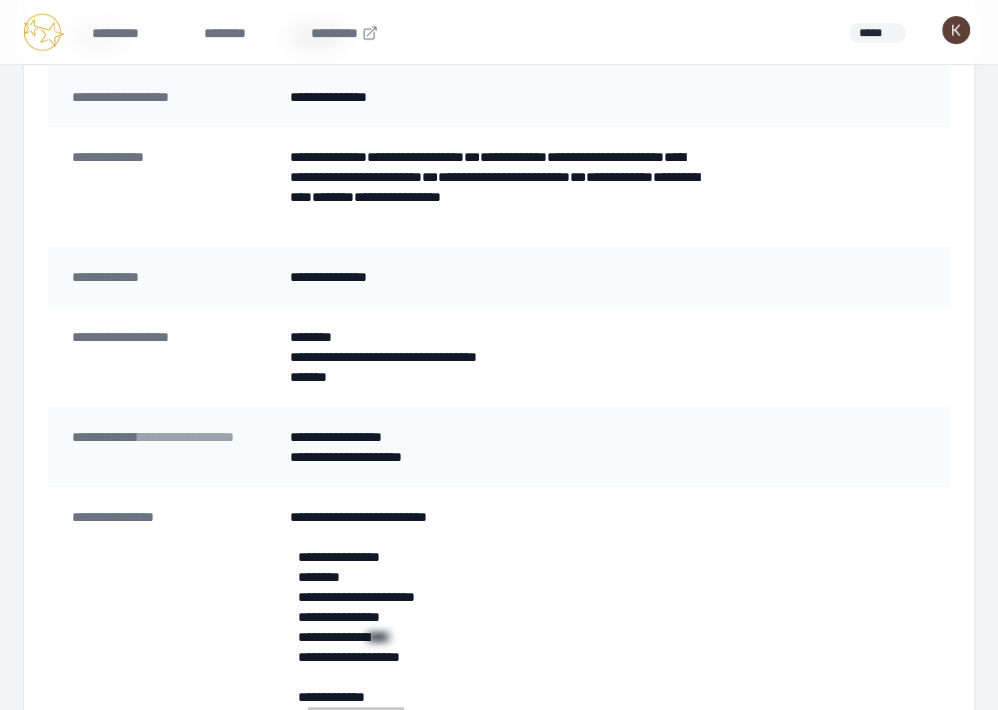 scroll, scrollTop: 245, scrollLeft: 0, axis: vertical 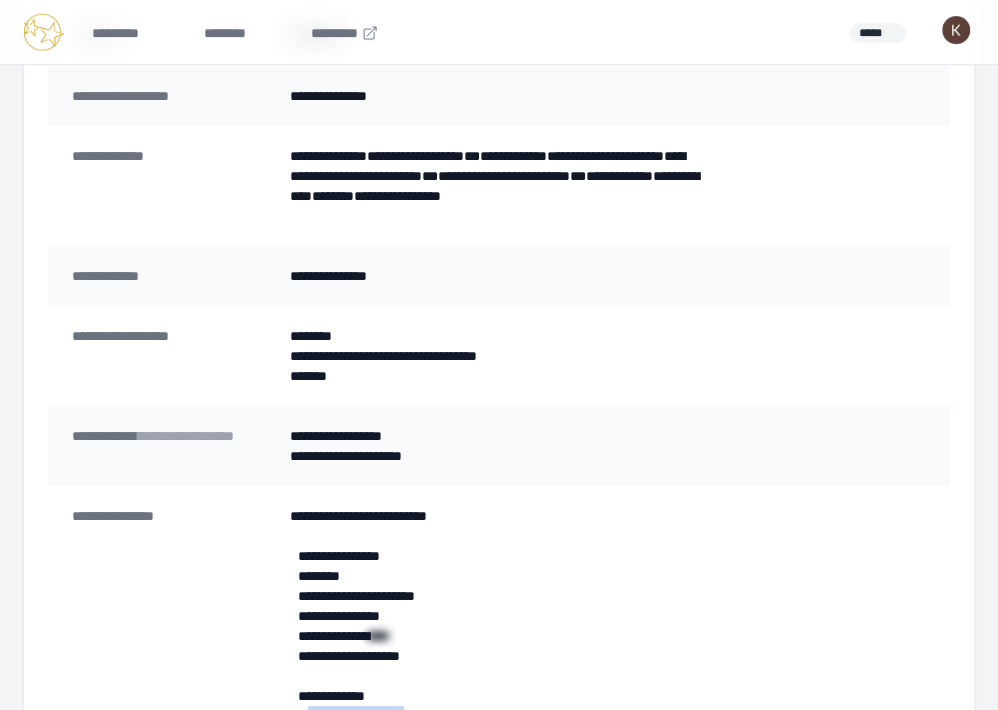 click on "**********" at bounding box center [498, 436] 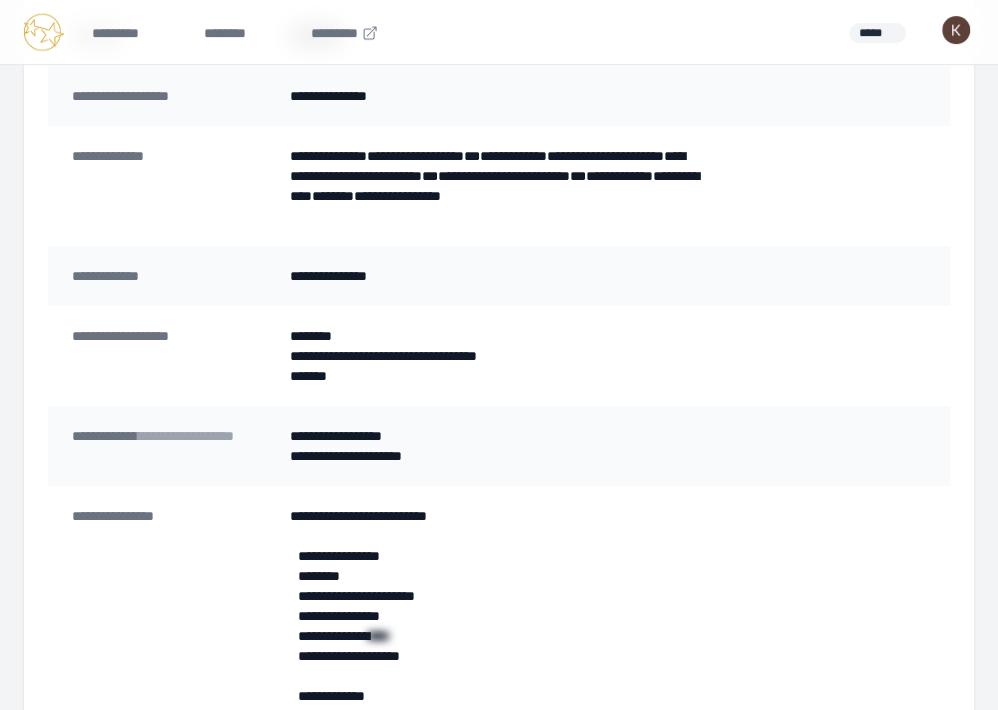click on "**********" at bounding box center [498, 436] 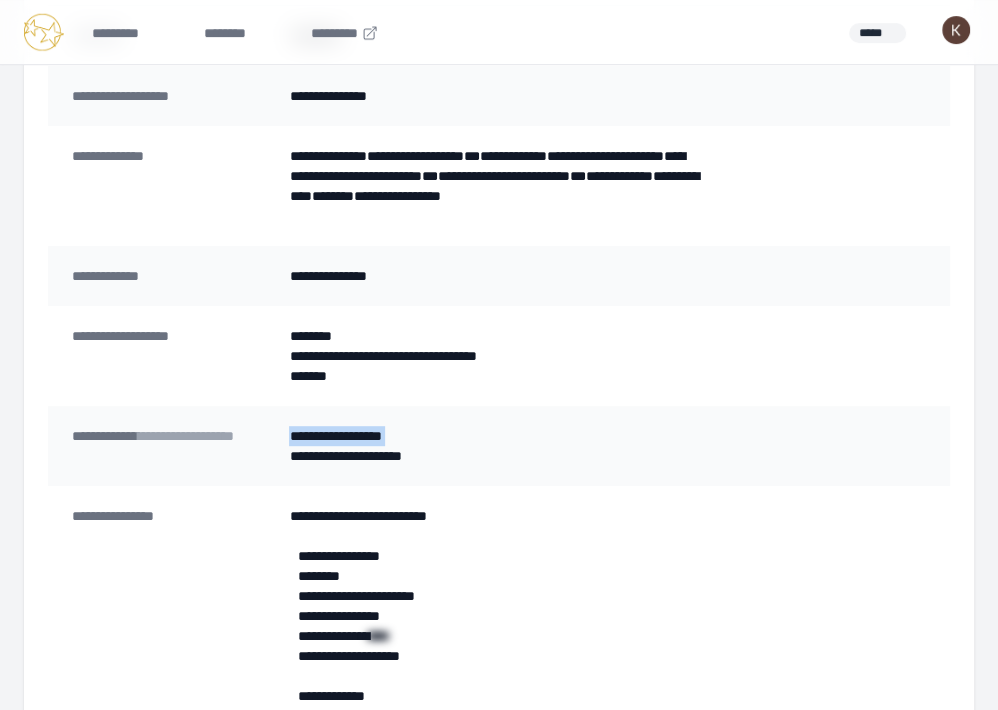 click on "**********" at bounding box center [498, 436] 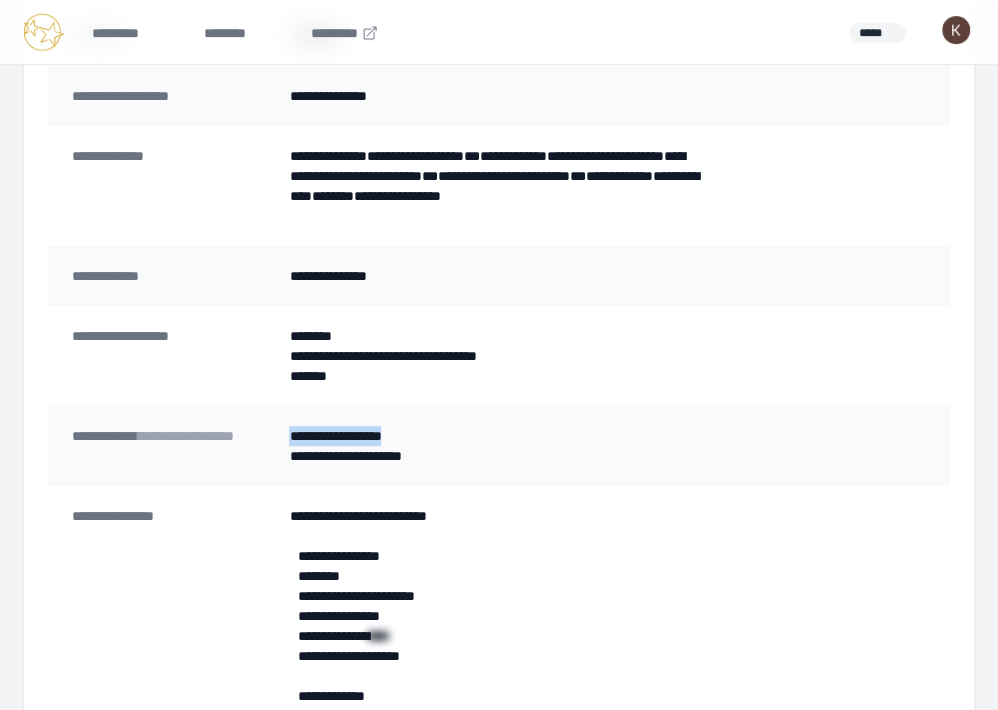 drag, startPoint x: 411, startPoint y: 436, endPoint x: 290, endPoint y: 438, distance: 121.016525 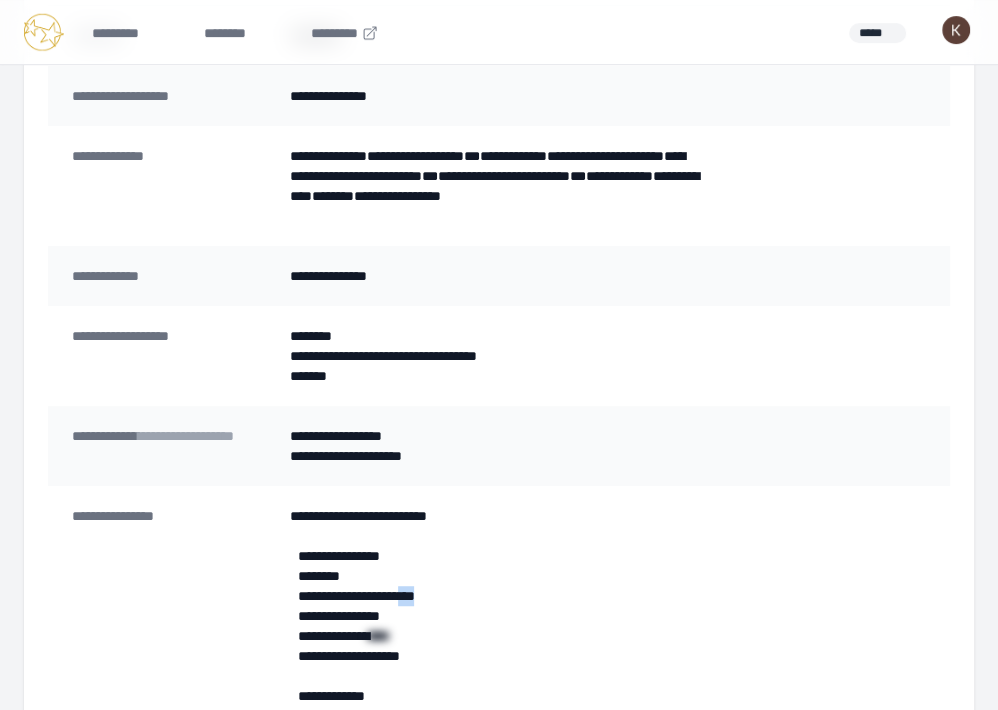 click on "**********" at bounding box center (498, 596) 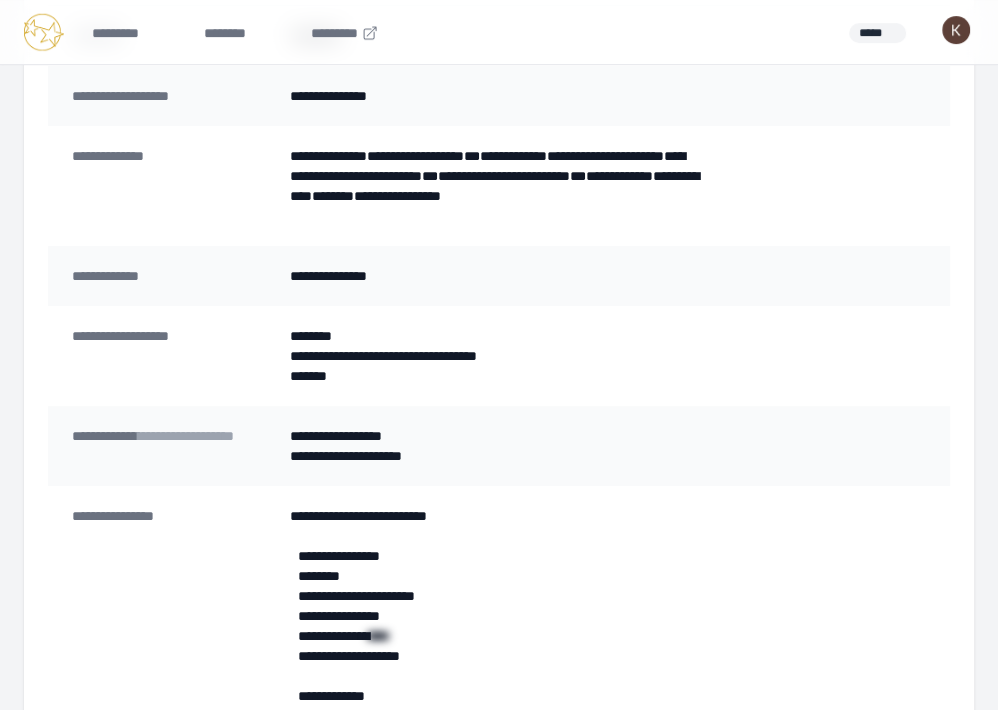 click on "**********" at bounding box center (498, 596) 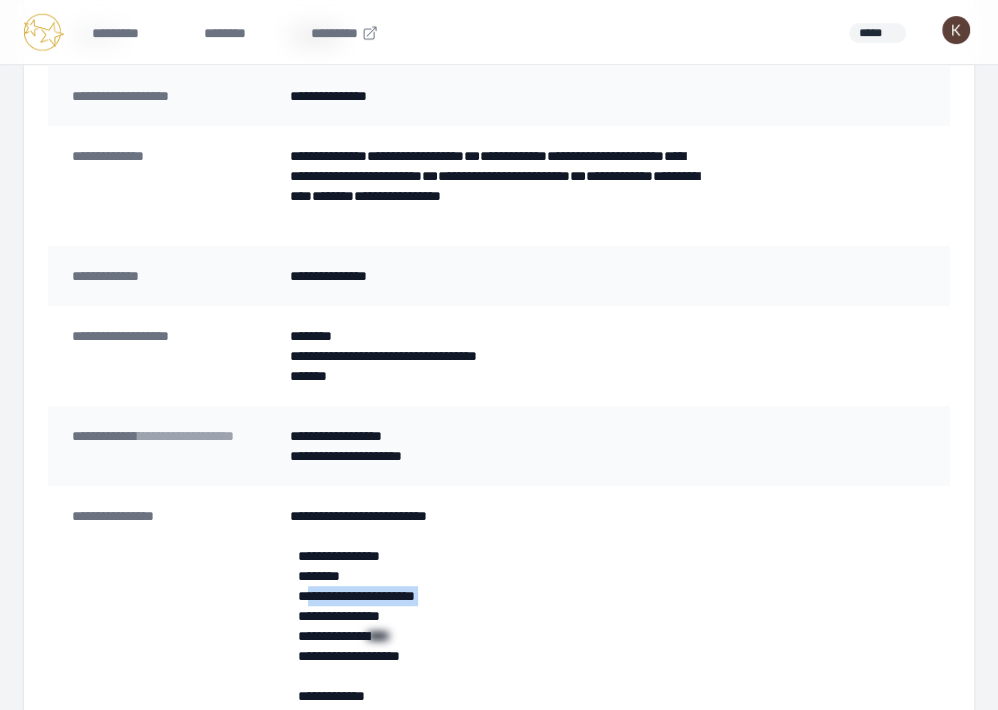 drag, startPoint x: 471, startPoint y: 594, endPoint x: 327, endPoint y: 599, distance: 144.08678 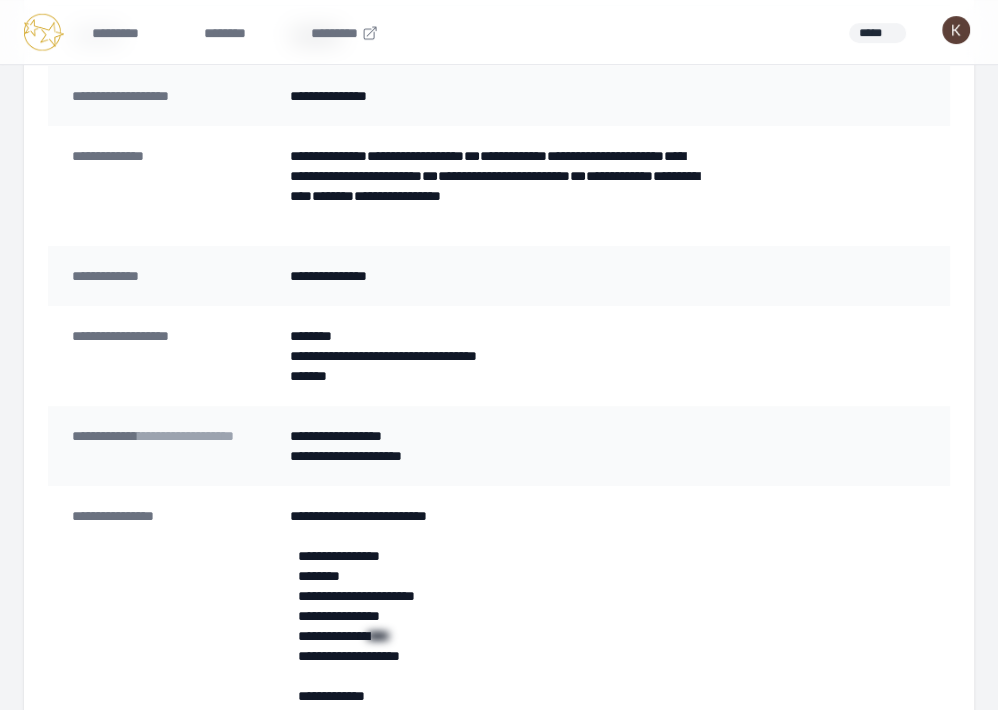 click on "**********" at bounding box center [498, 596] 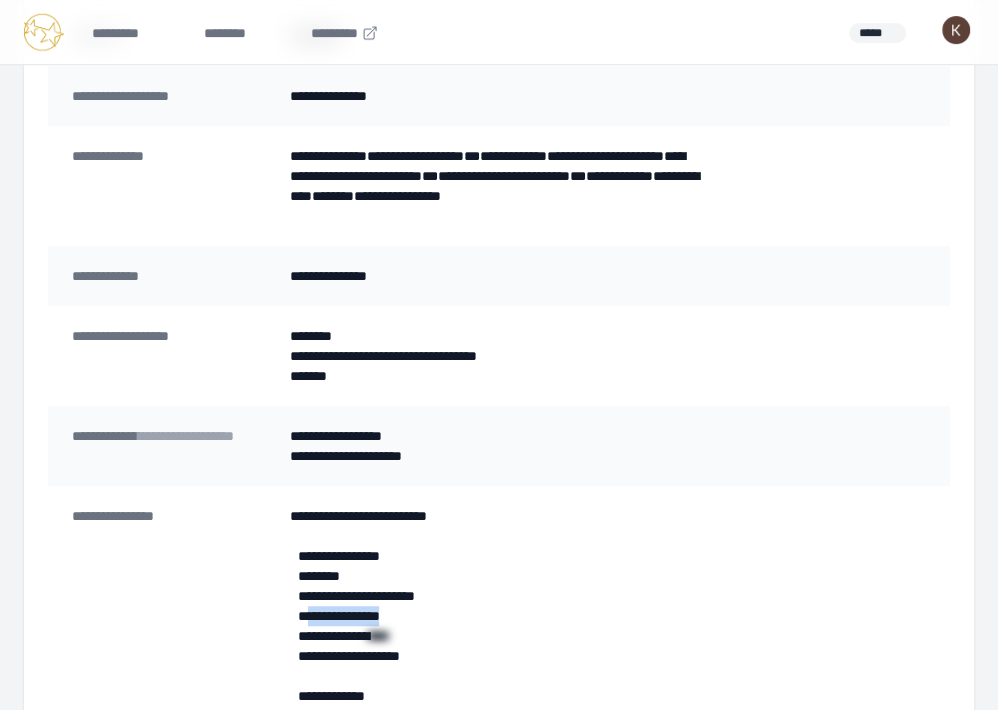 drag, startPoint x: 409, startPoint y: 616, endPoint x: 309, endPoint y: 612, distance: 100.07997 